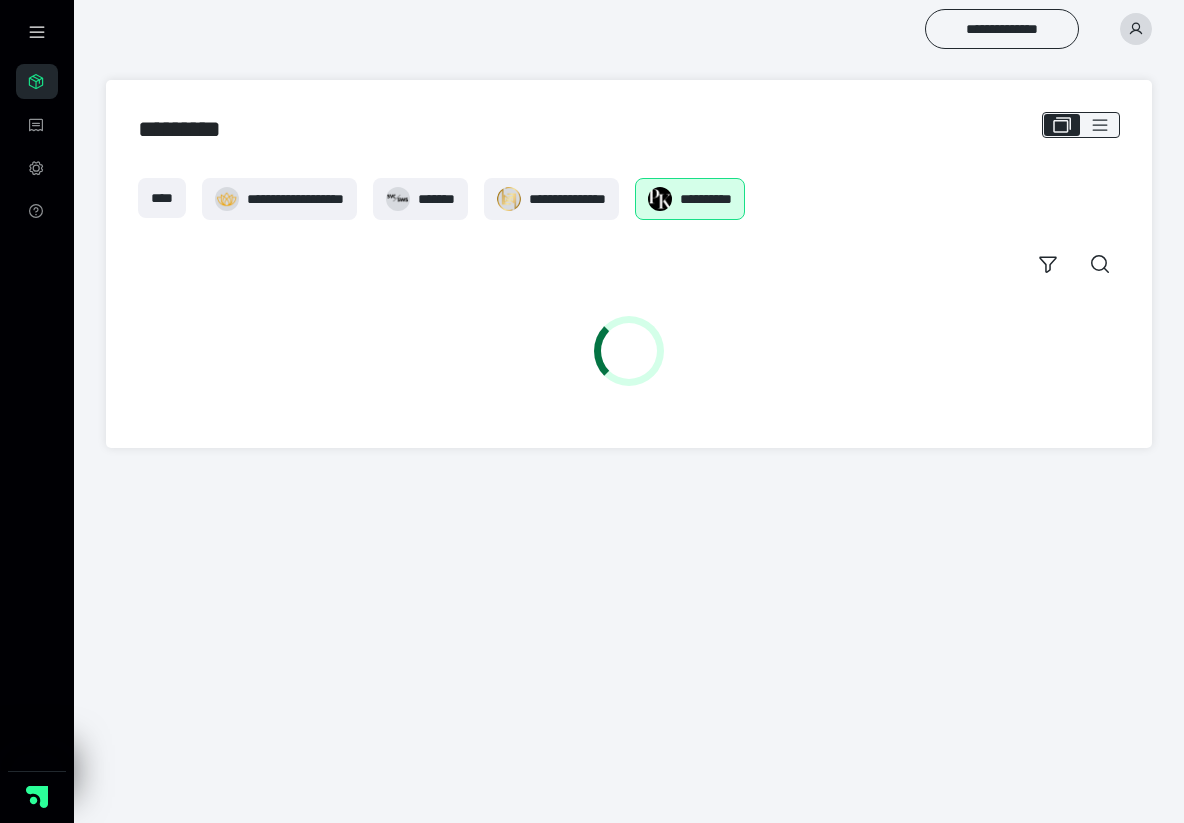 scroll, scrollTop: 0, scrollLeft: 0, axis: both 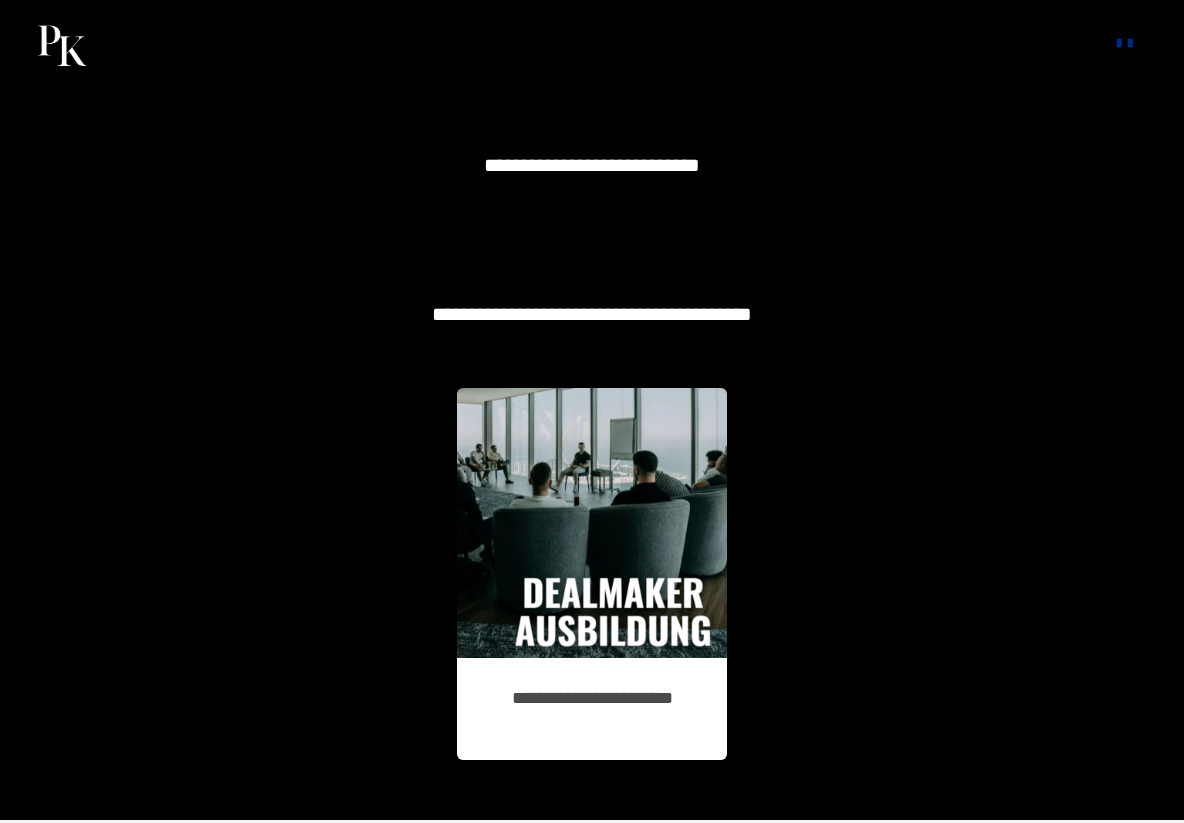 click at bounding box center [592, 523] 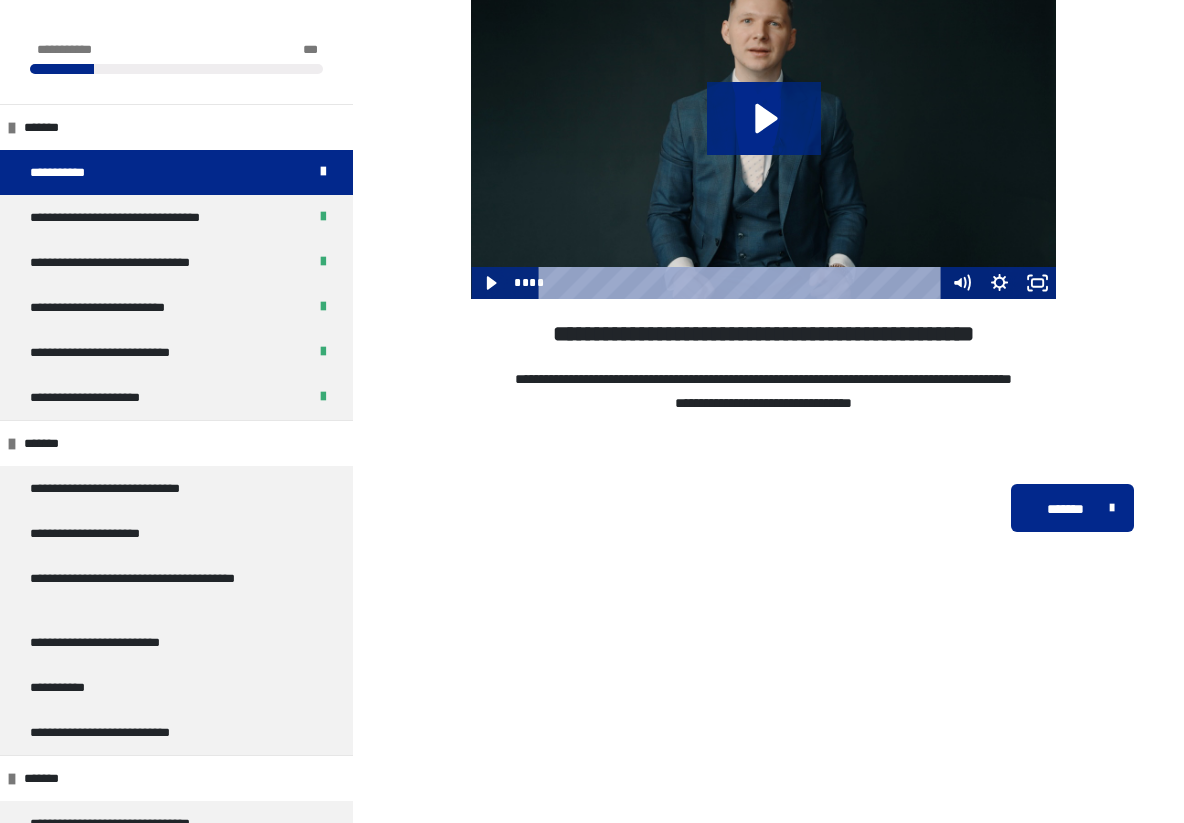 scroll, scrollTop: 310, scrollLeft: 0, axis: vertical 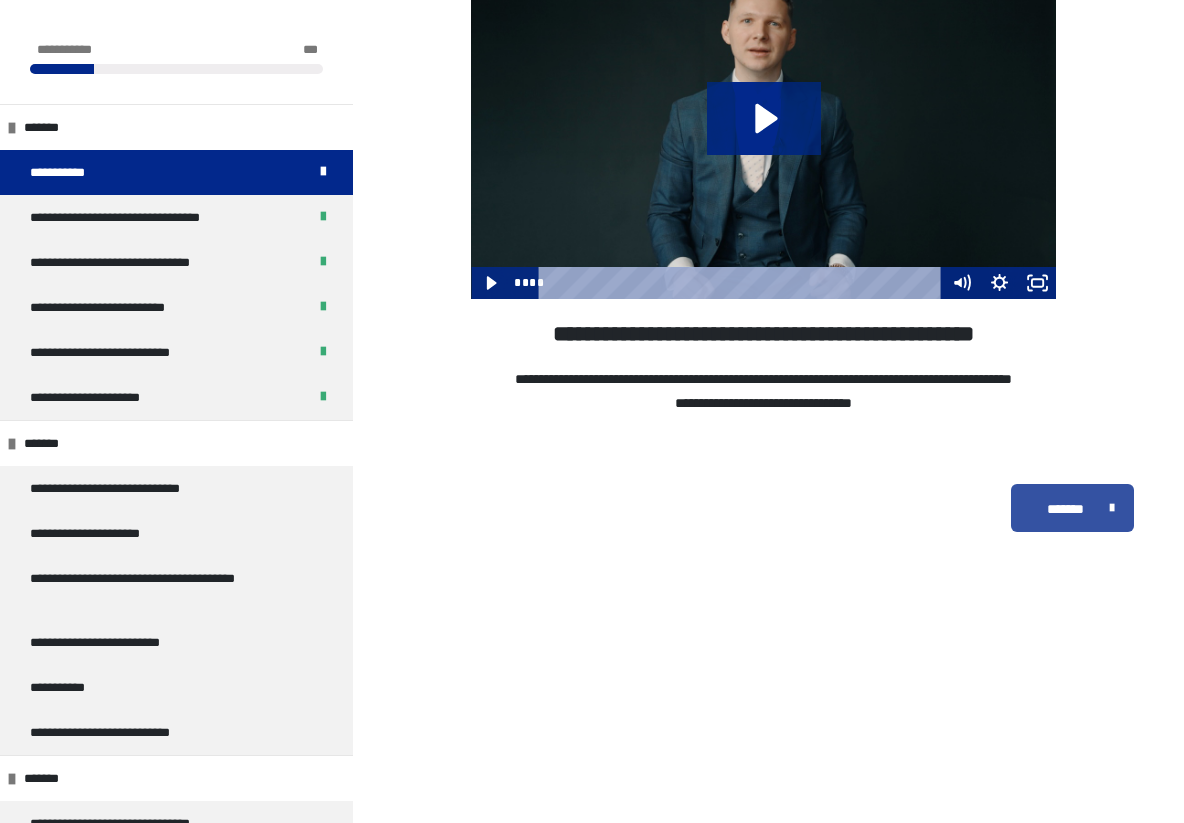 click on "*******" at bounding box center [1065, 509] 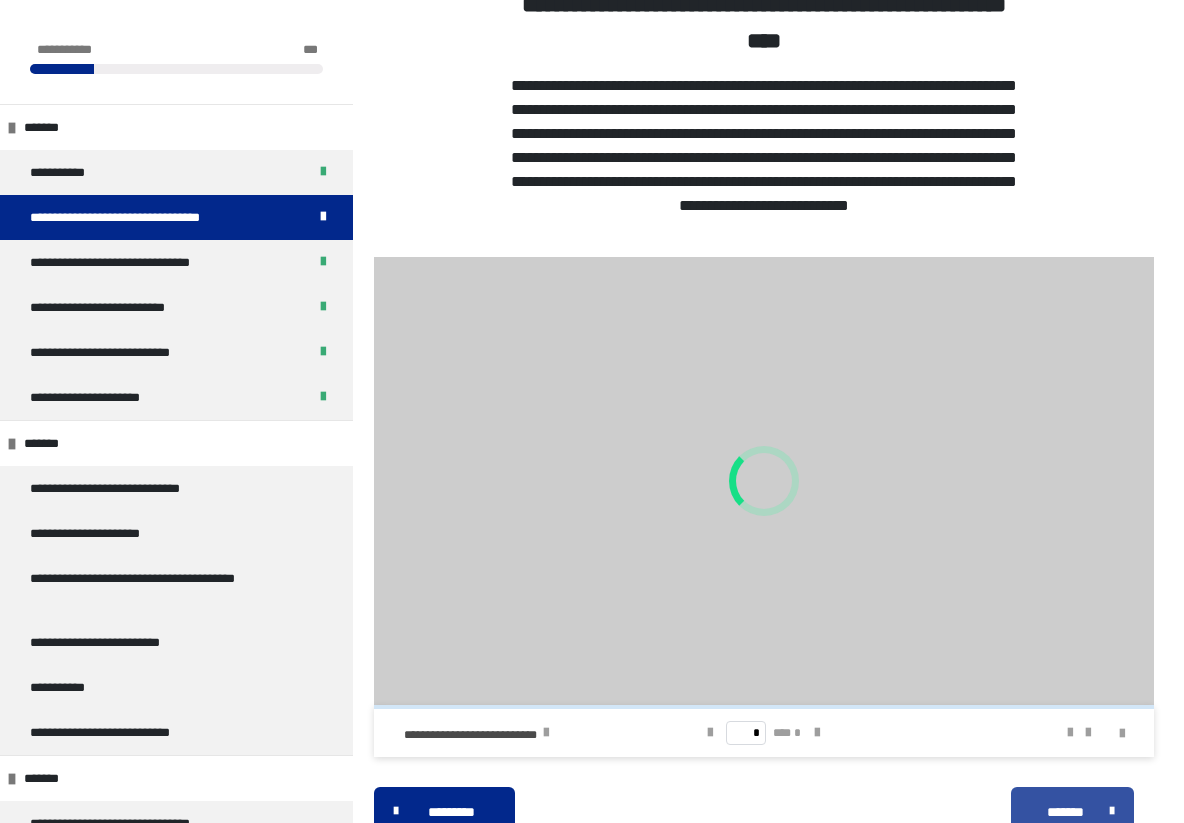 click at bounding box center (764, 481) 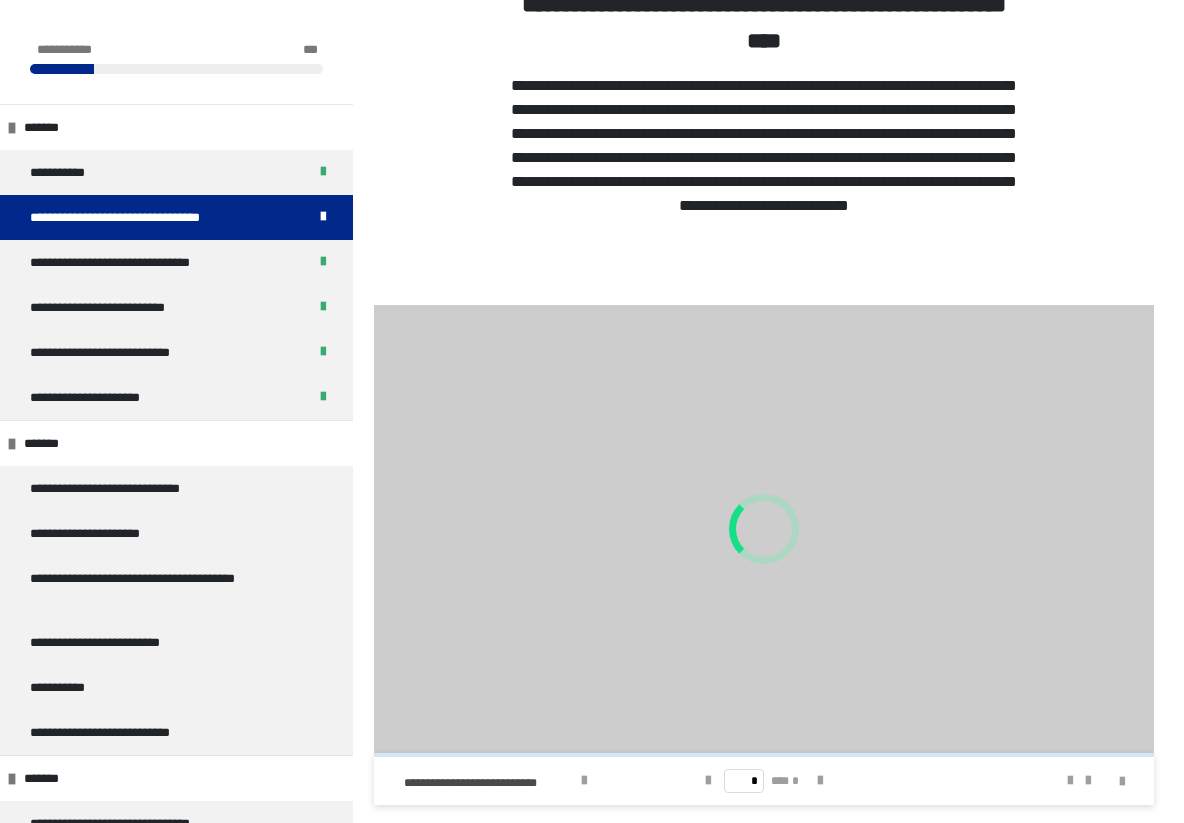 click at bounding box center [764, 529] 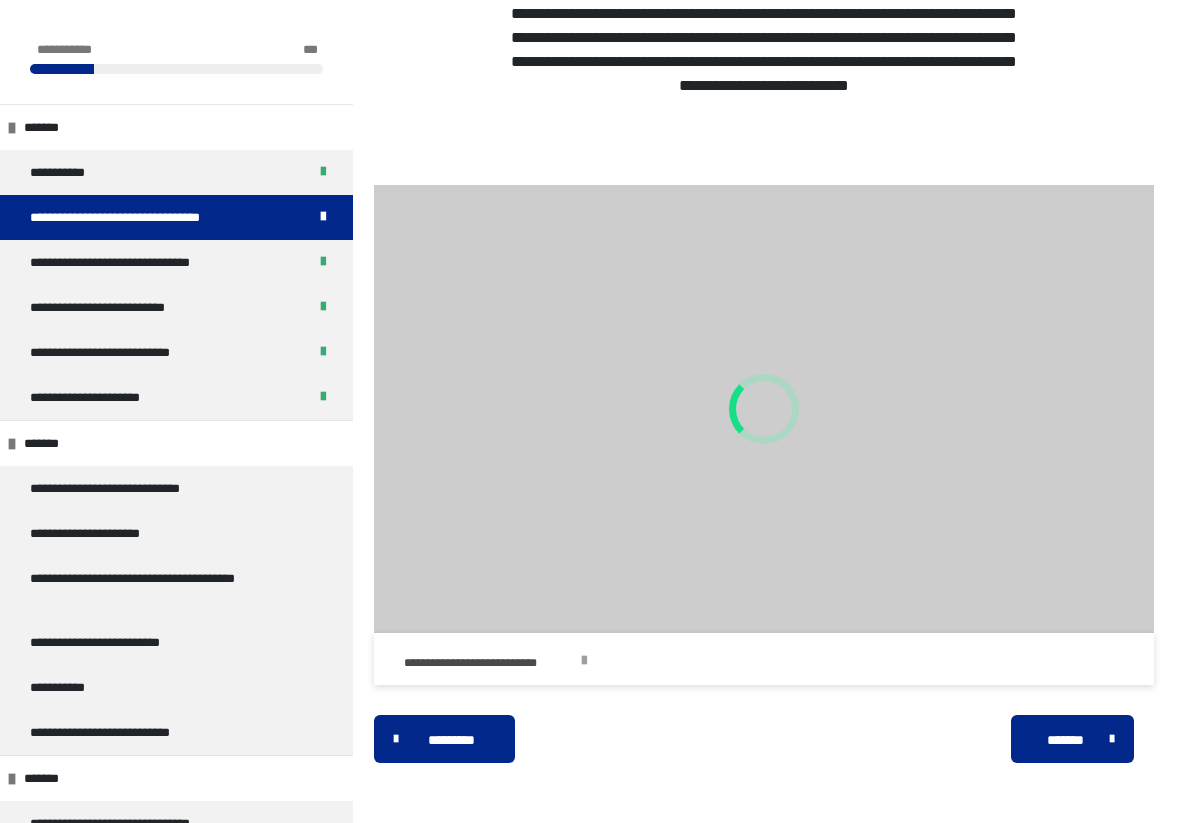 scroll, scrollTop: 436, scrollLeft: 0, axis: vertical 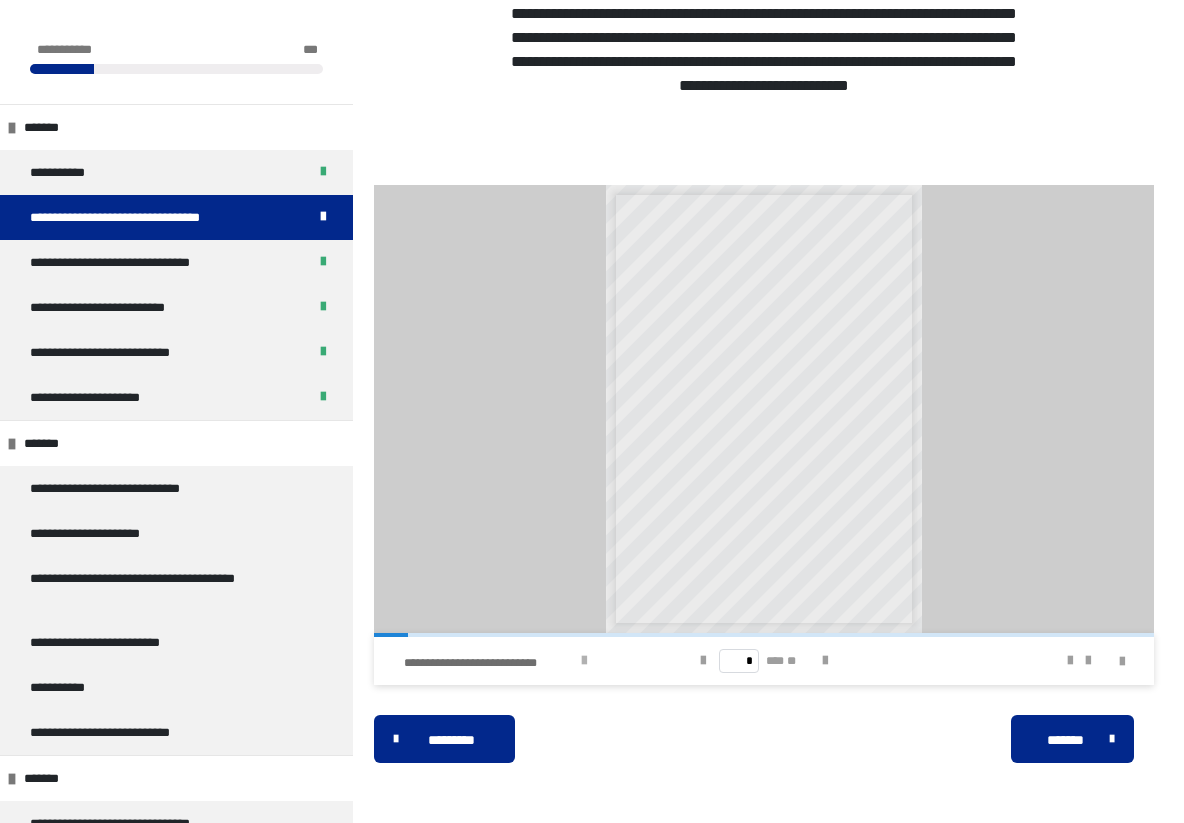 click on "**********" at bounding box center [489, 663] 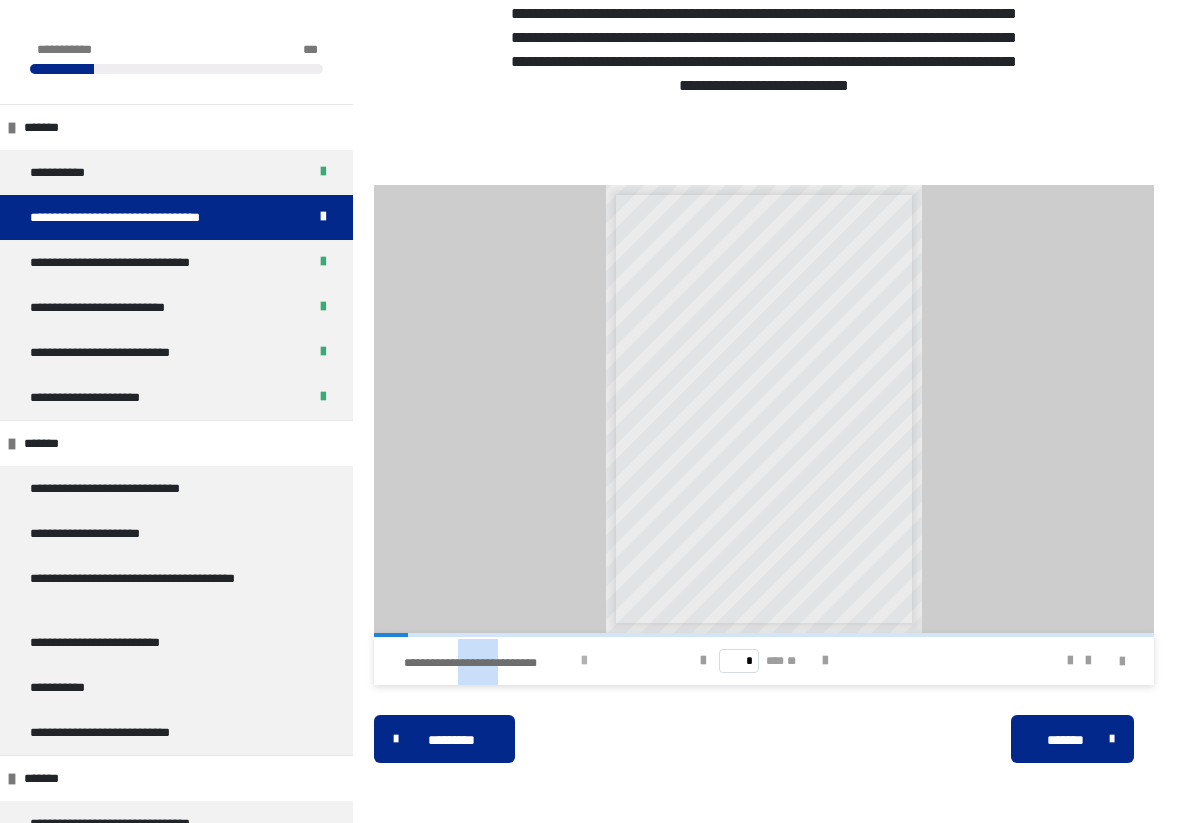 click on "**********" at bounding box center [489, 663] 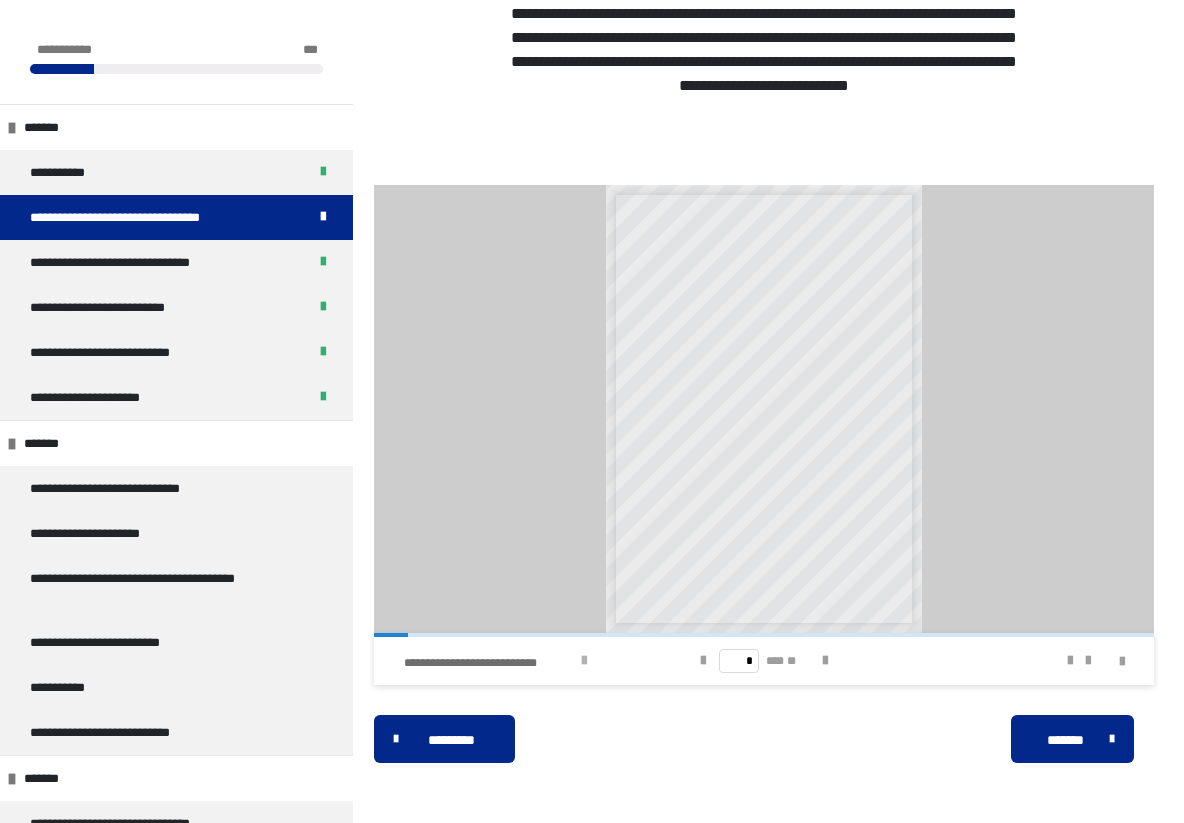 click at bounding box center (584, 661) 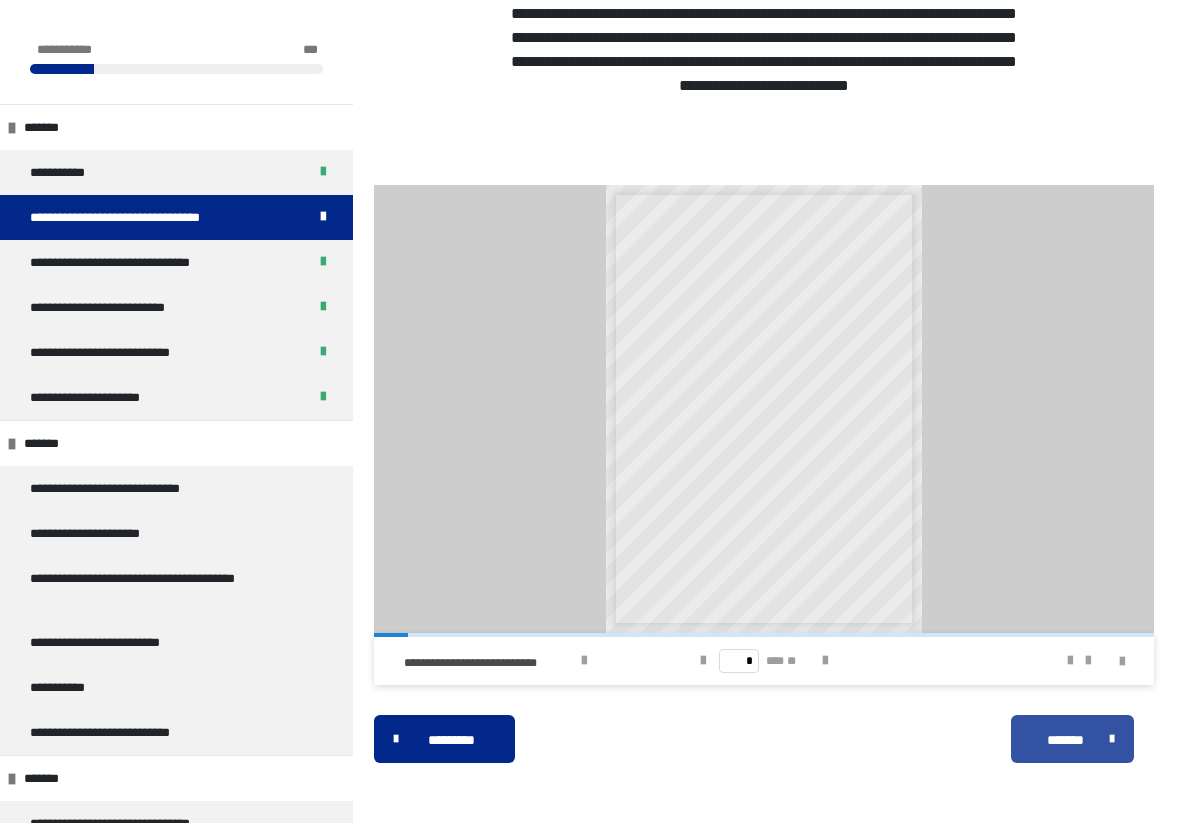 click on "*******" at bounding box center (1065, 740) 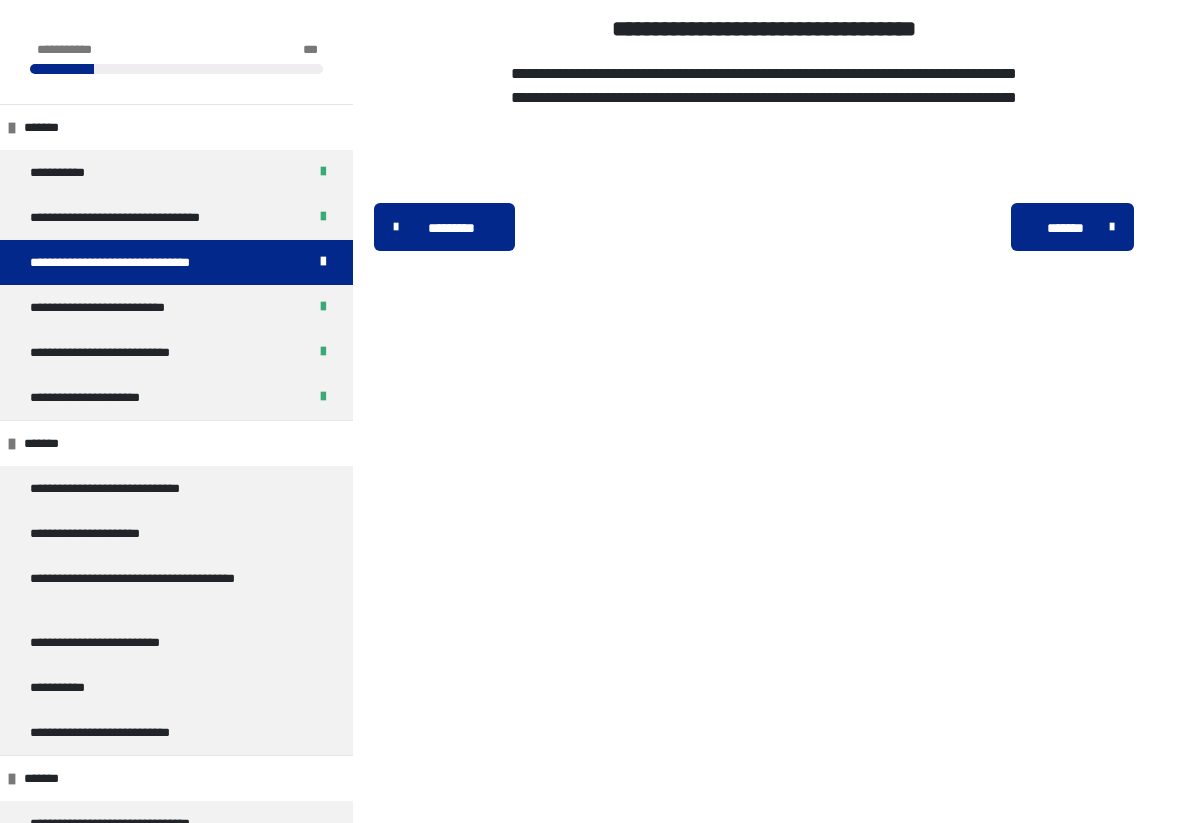 scroll, scrollTop: 310, scrollLeft: 0, axis: vertical 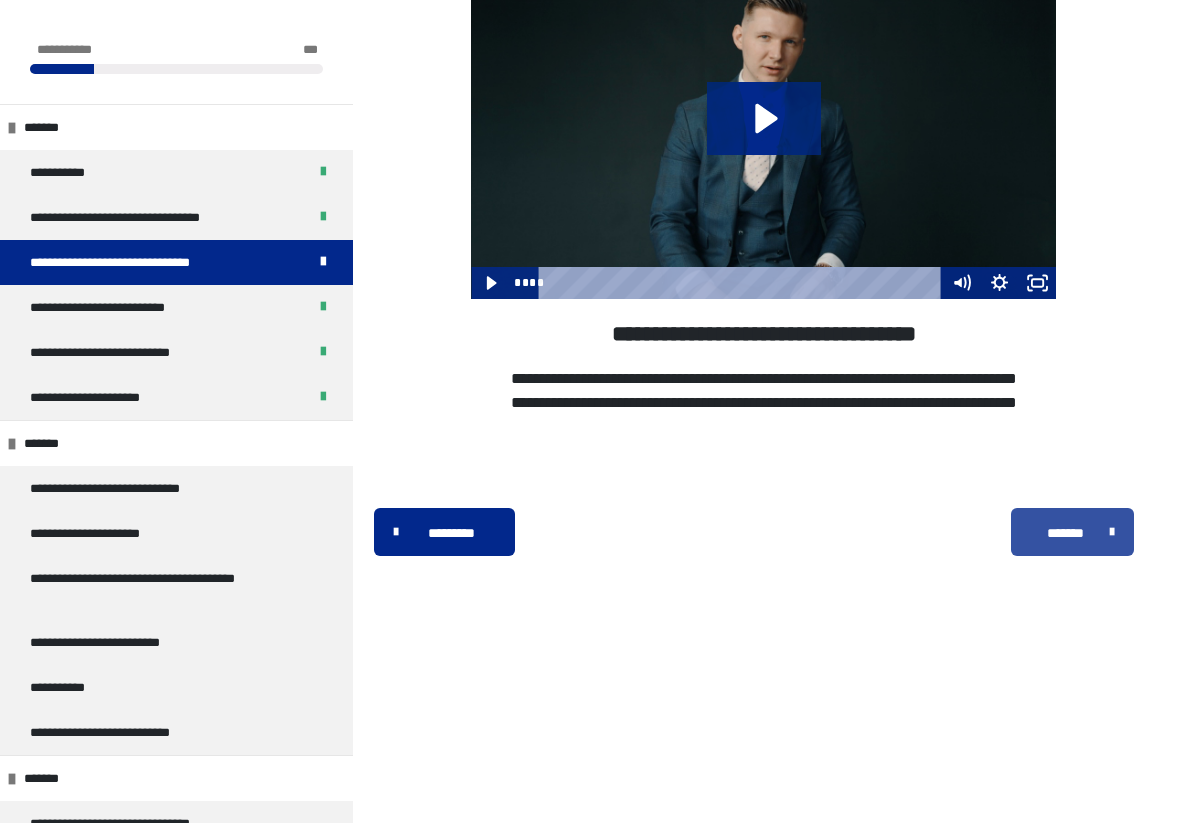 click at bounding box center (1107, 532) 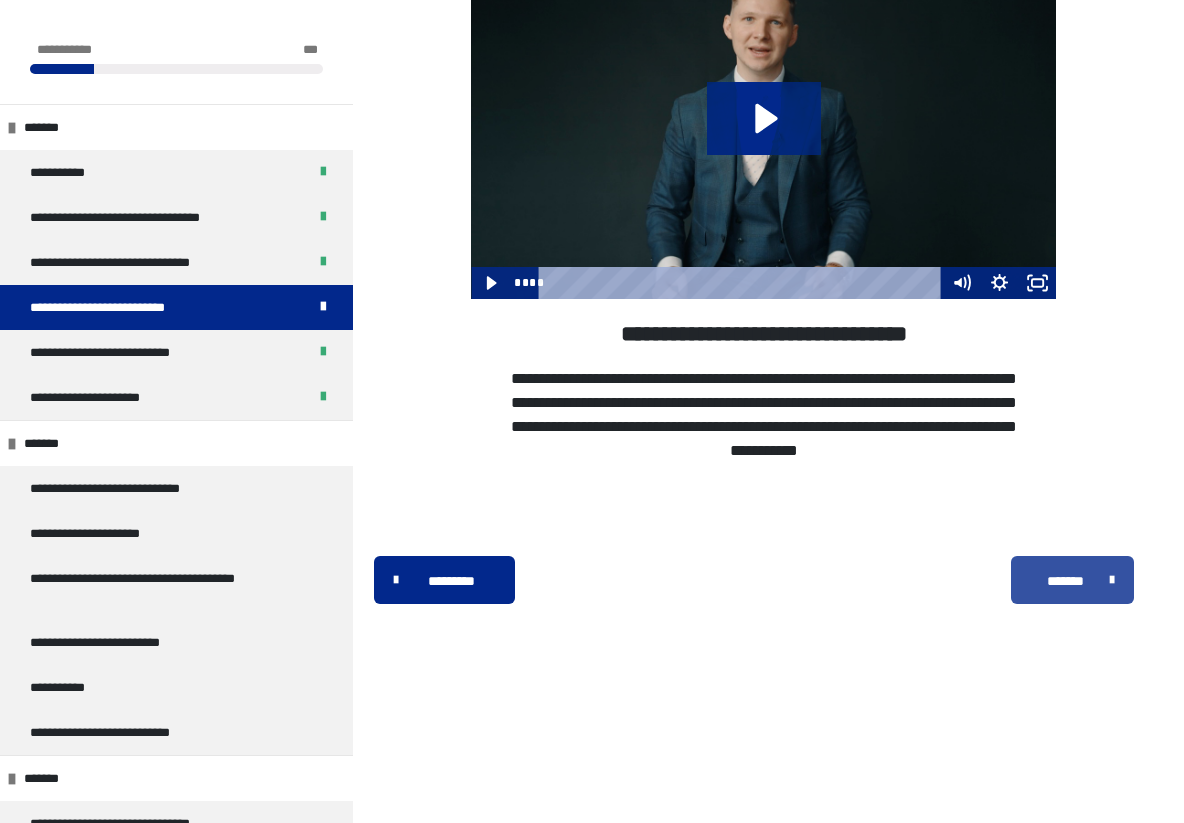 click on "*******" at bounding box center (1072, 580) 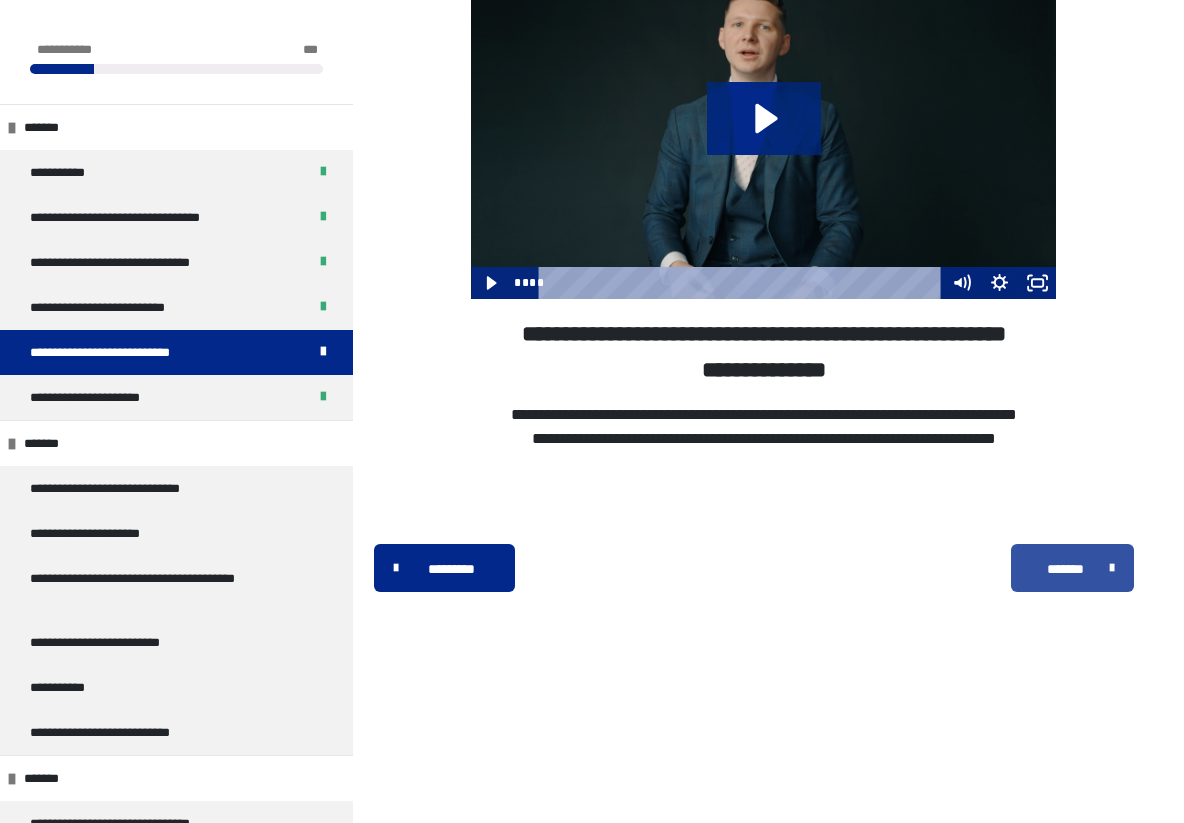 click on "*******" at bounding box center [1072, 568] 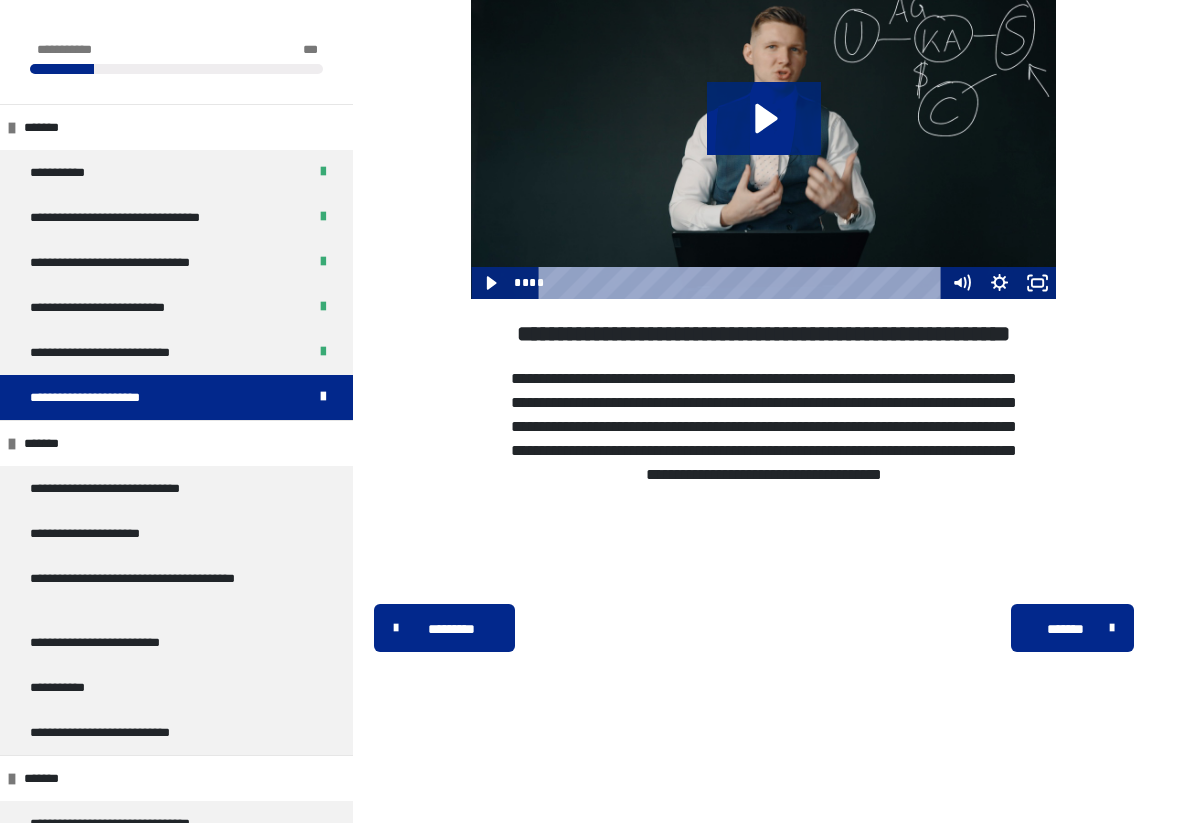 scroll, scrollTop: 310, scrollLeft: 0, axis: vertical 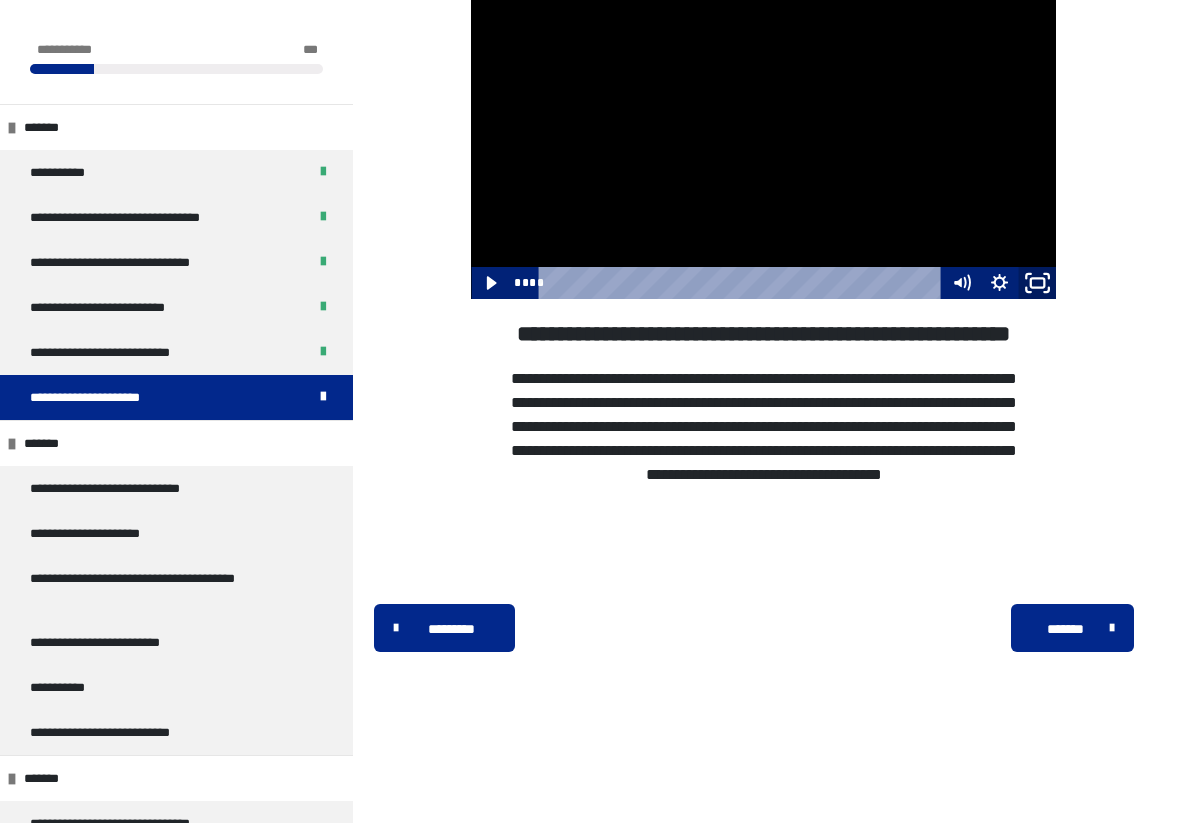 click 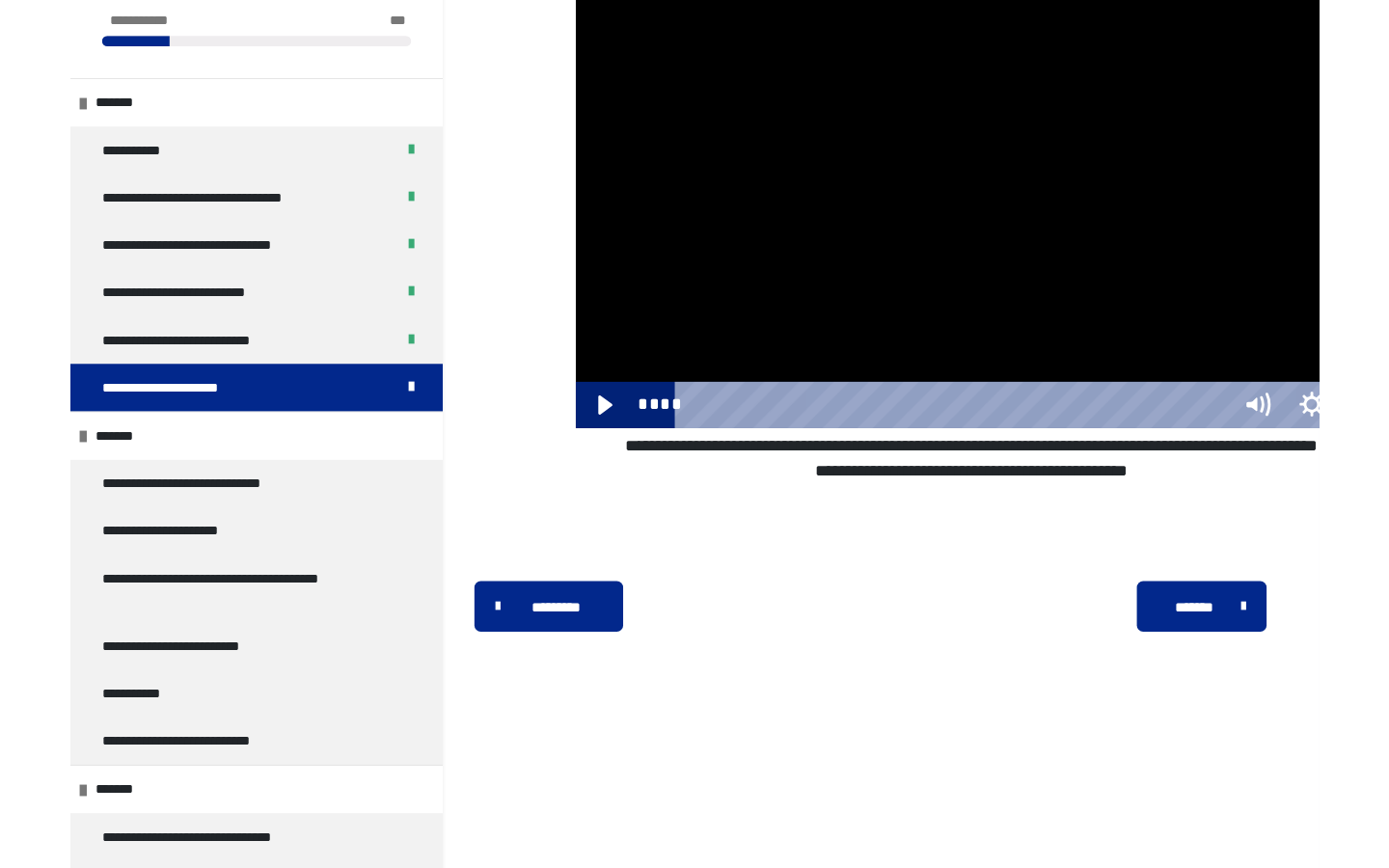 scroll, scrollTop: 0, scrollLeft: 0, axis: both 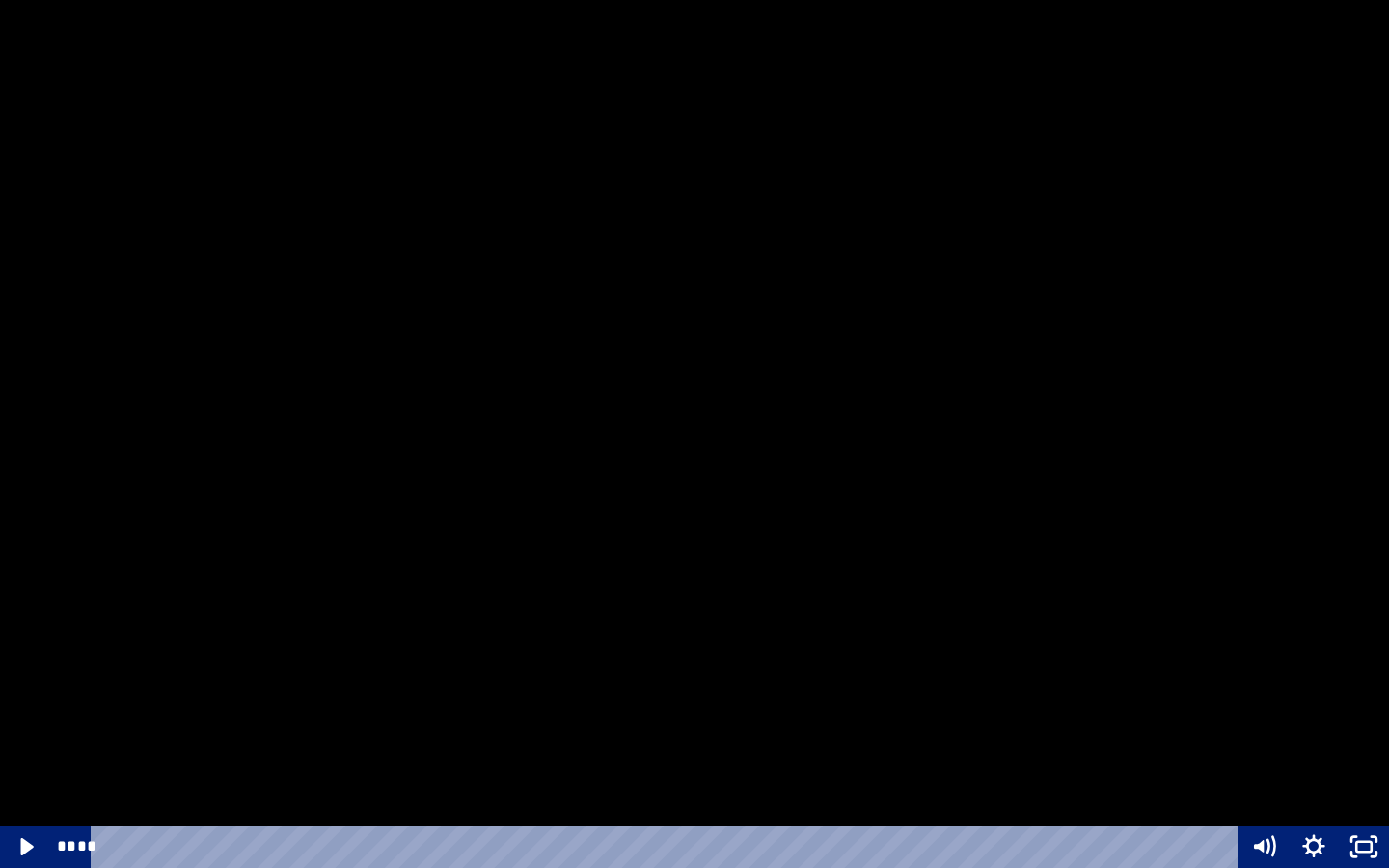 click at bounding box center [694, 434] 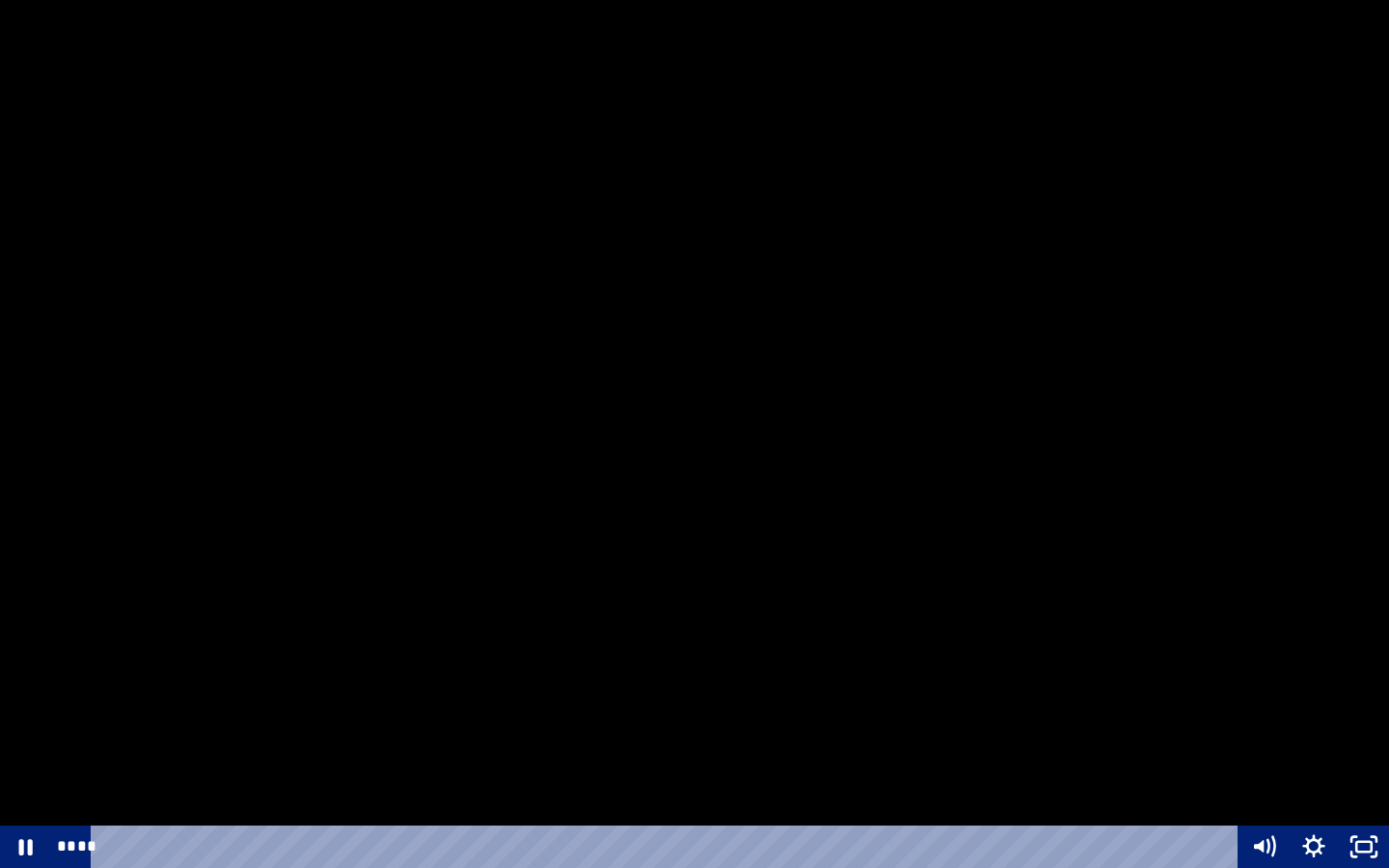 drag, startPoint x: 627, startPoint y: 715, endPoint x: 721, endPoint y: 707, distance: 94.33981 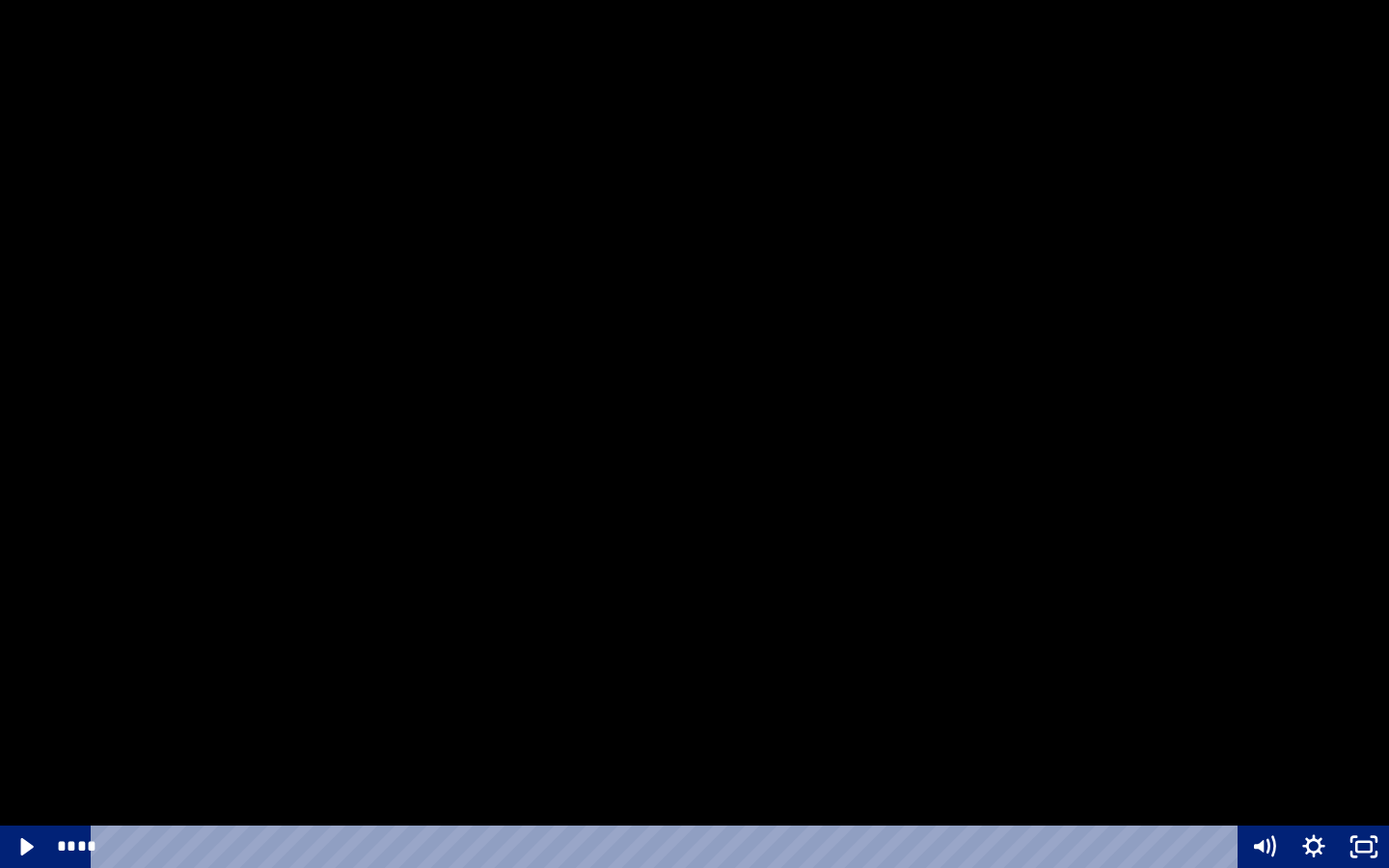 click at bounding box center [694, 434] 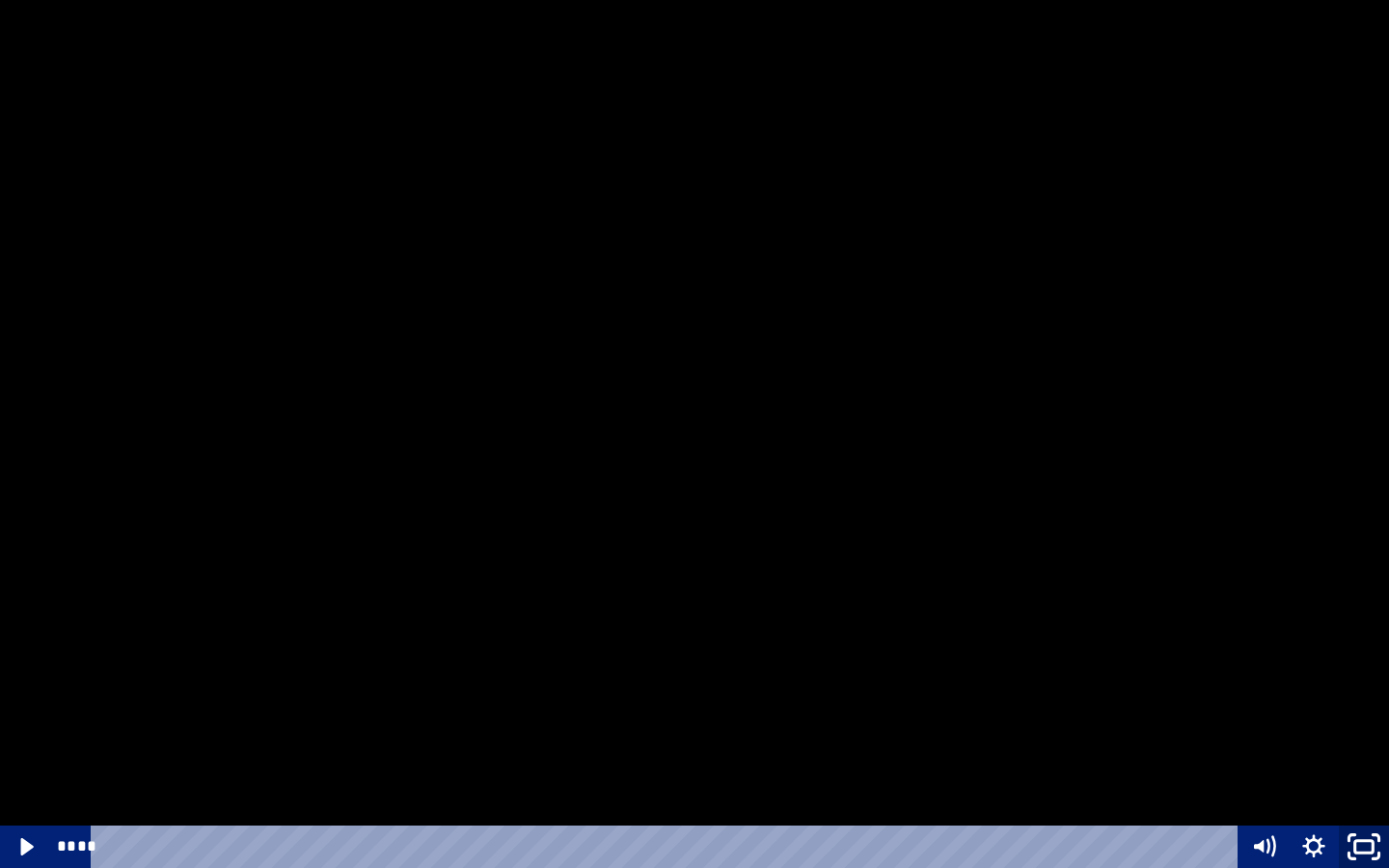 click 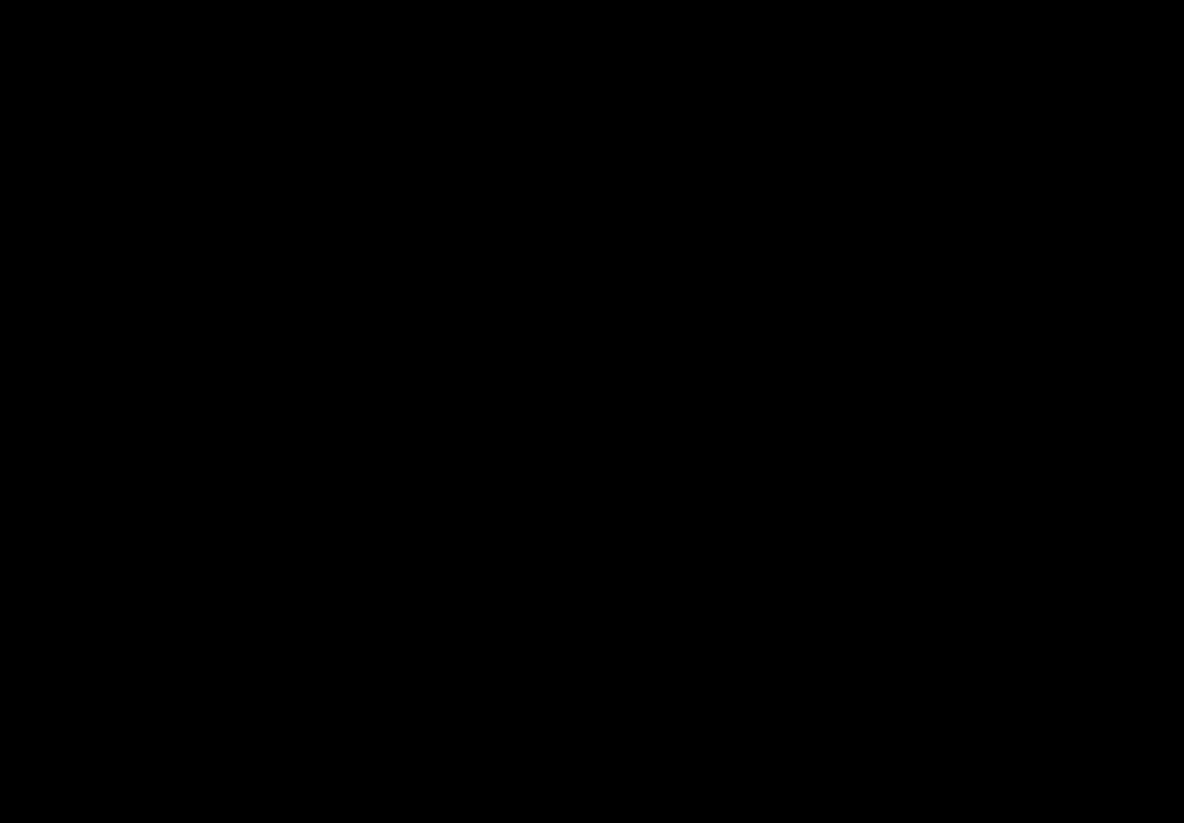 scroll, scrollTop: 310, scrollLeft: 0, axis: vertical 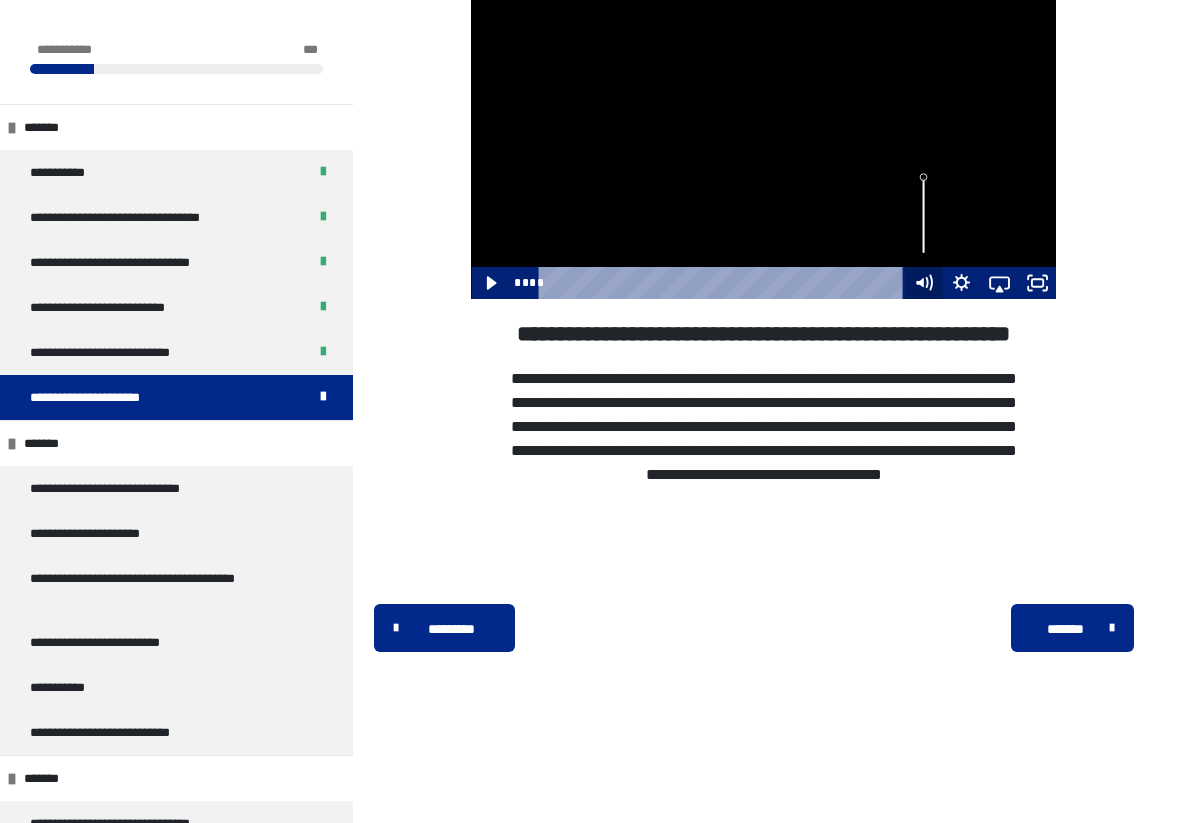 drag, startPoint x: 894, startPoint y: 285, endPoint x: 920, endPoint y: 294, distance: 27.513634 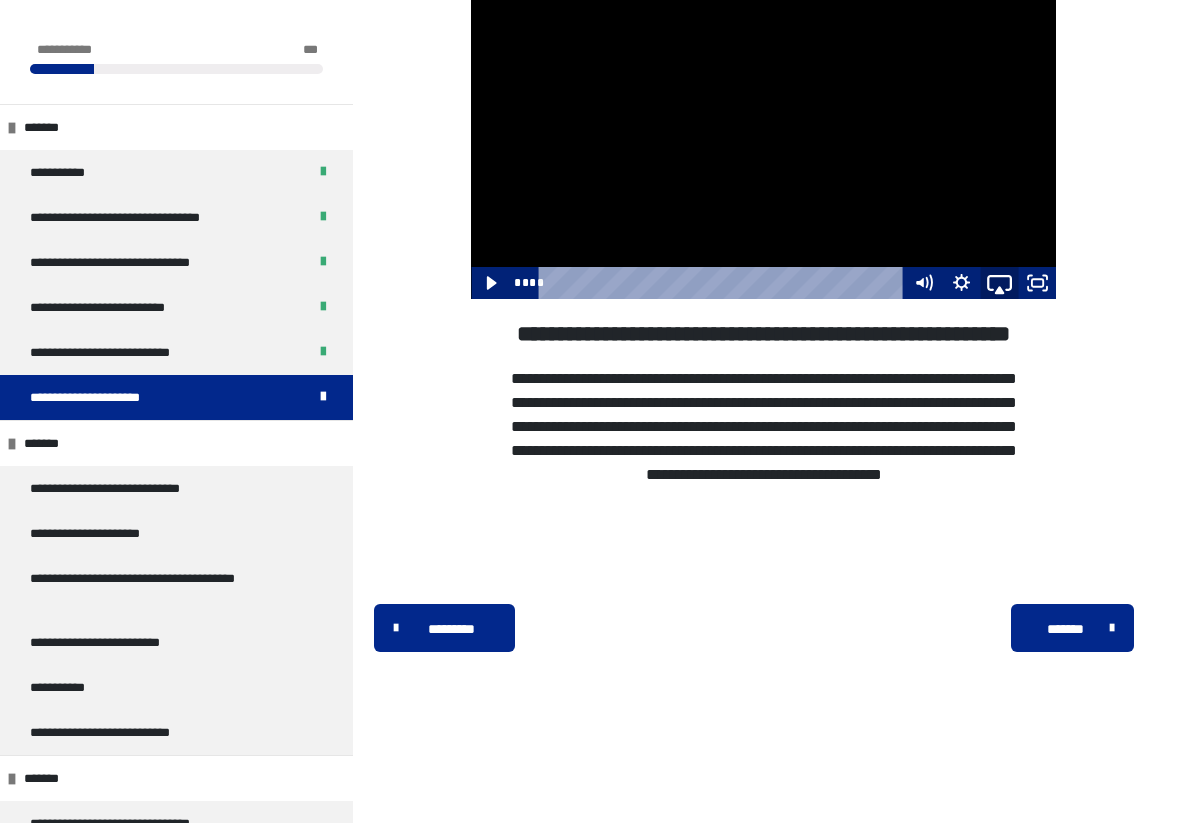 click 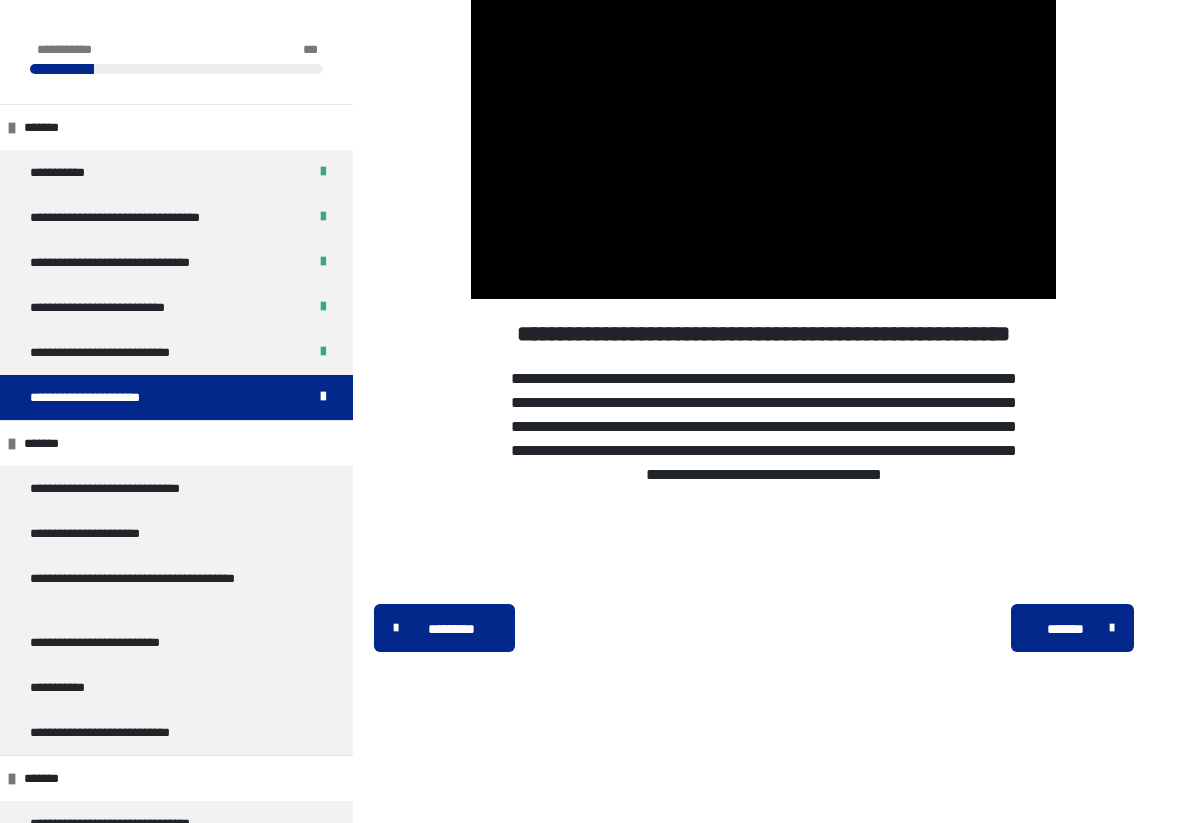 click on "**********" at bounding box center (104, 397) 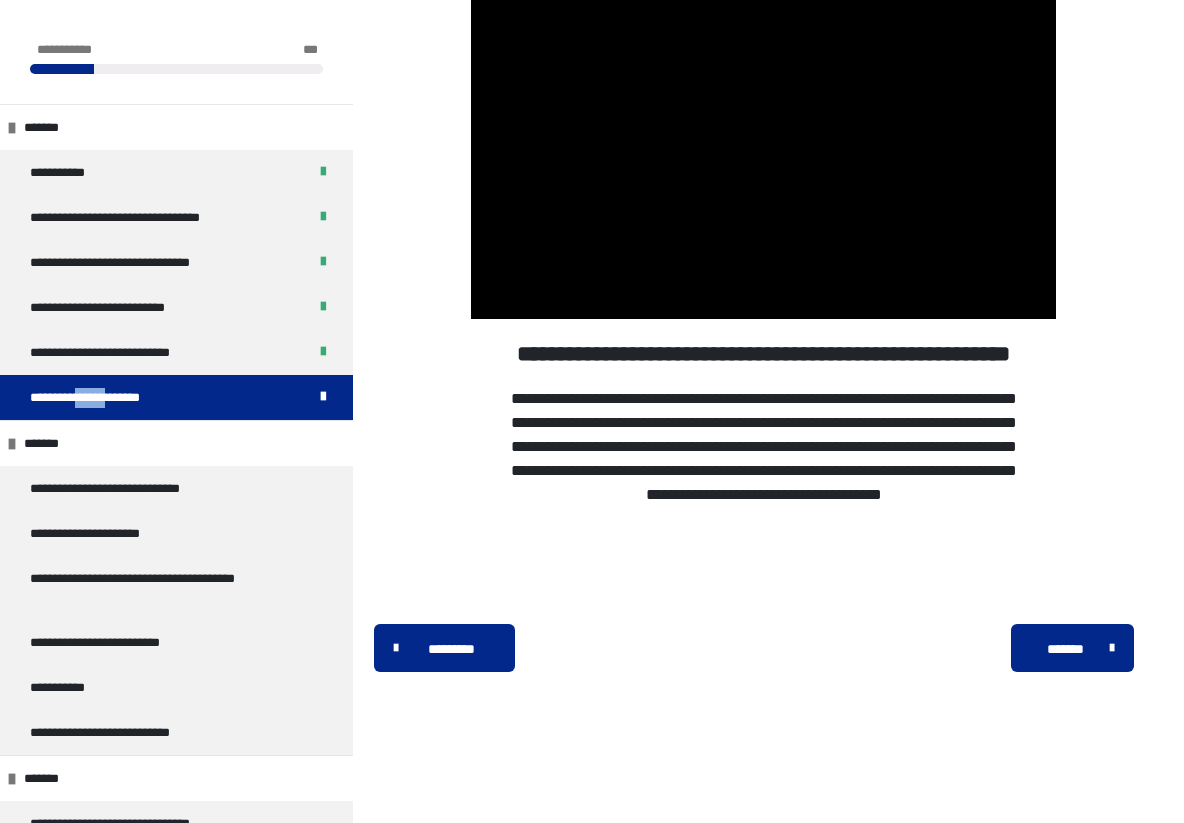 click on "**********" at bounding box center [104, 397] 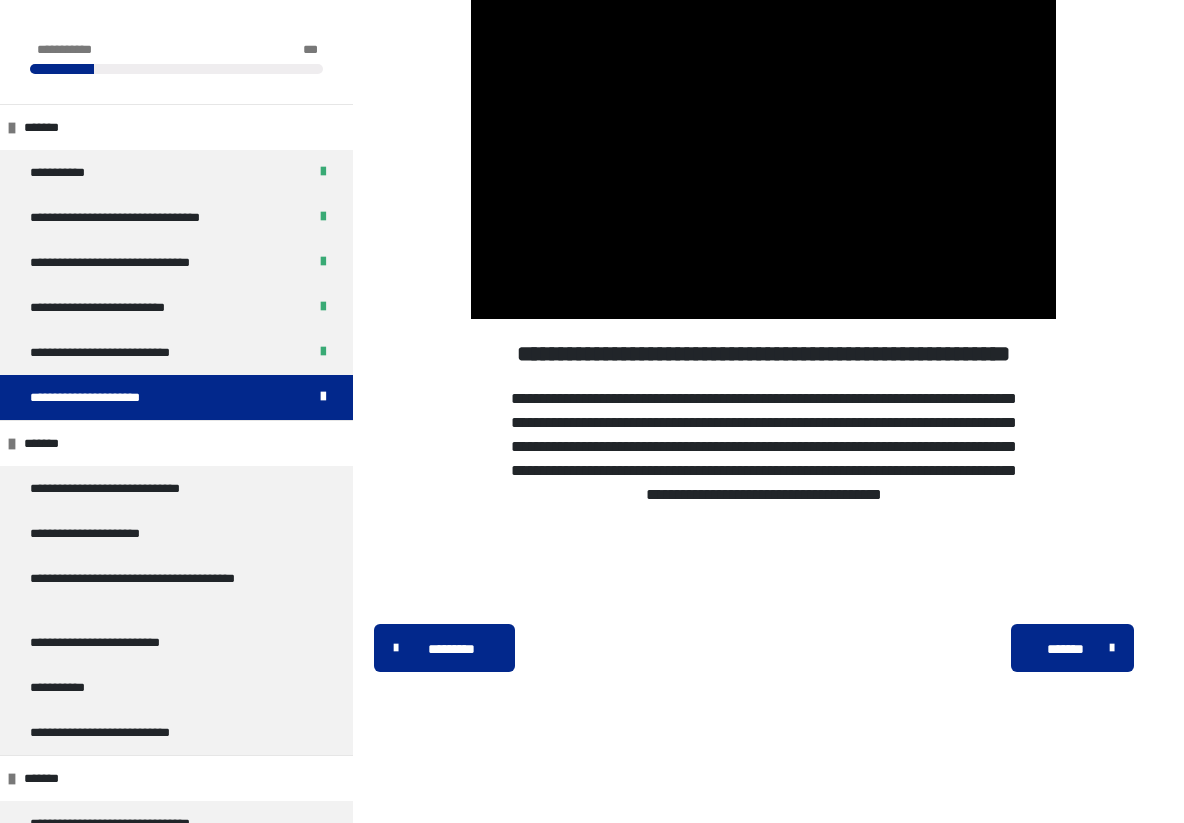 click on "**********" at bounding box center [176, 397] 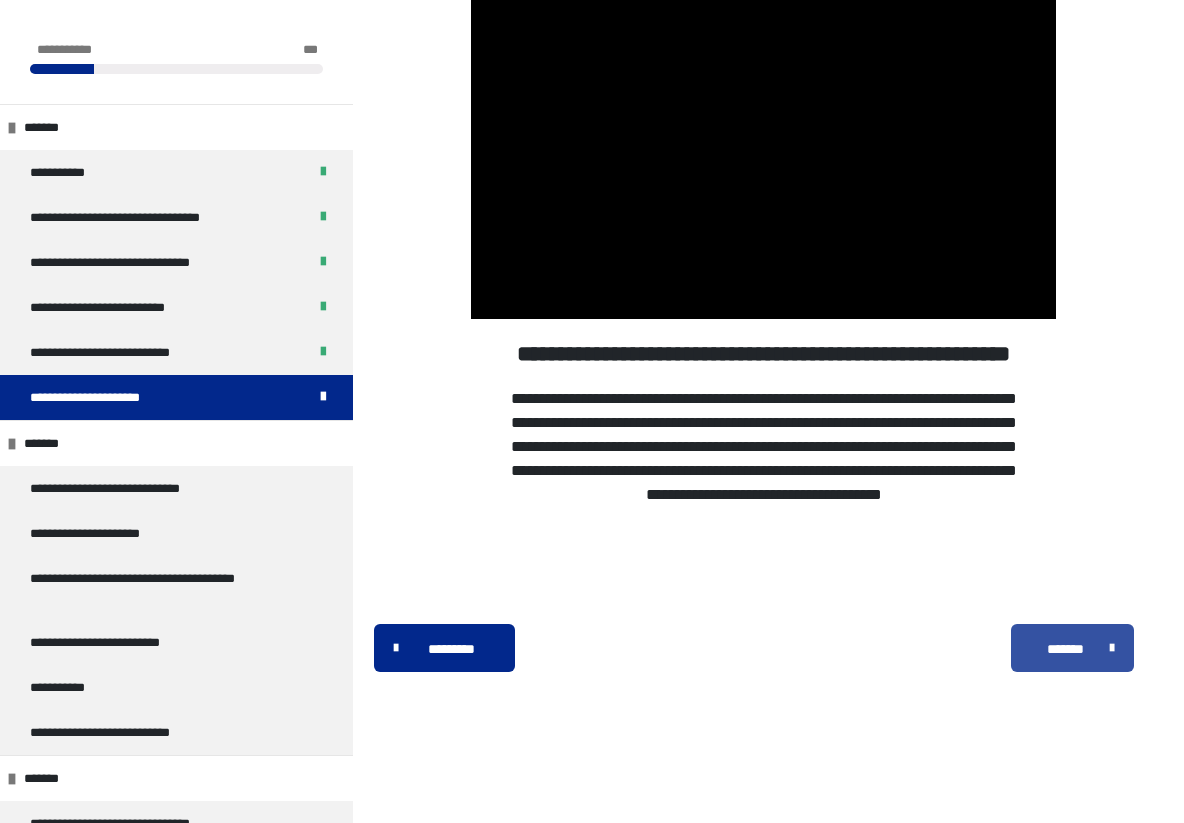 click on "*******" at bounding box center [1065, 649] 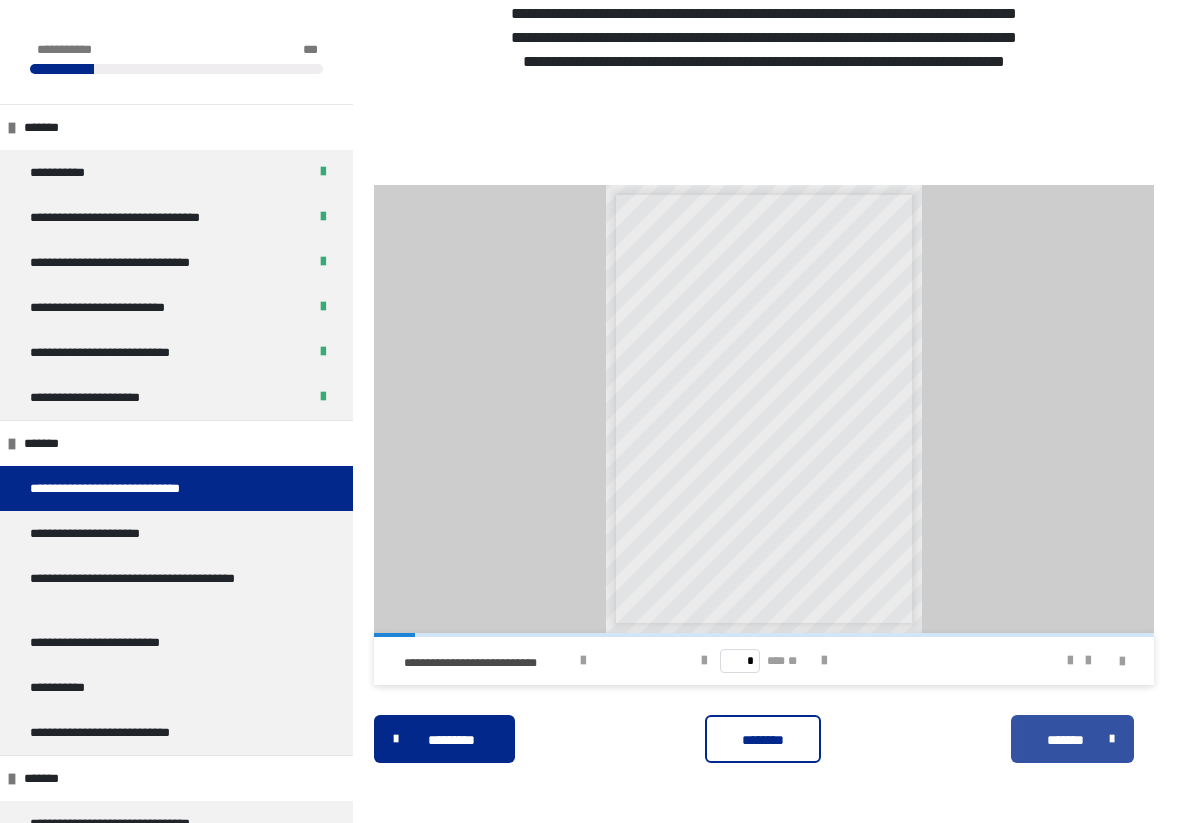scroll, scrollTop: 421, scrollLeft: 0, axis: vertical 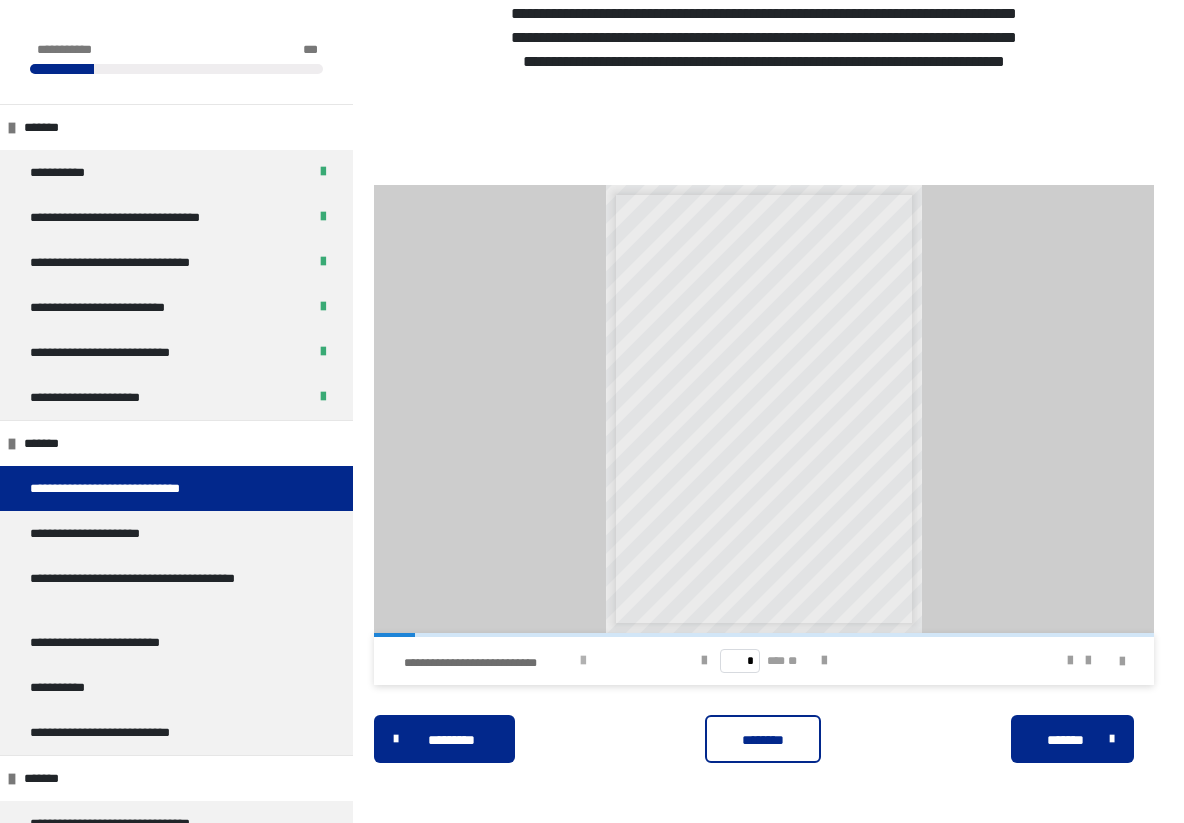 click at bounding box center (583, 661) 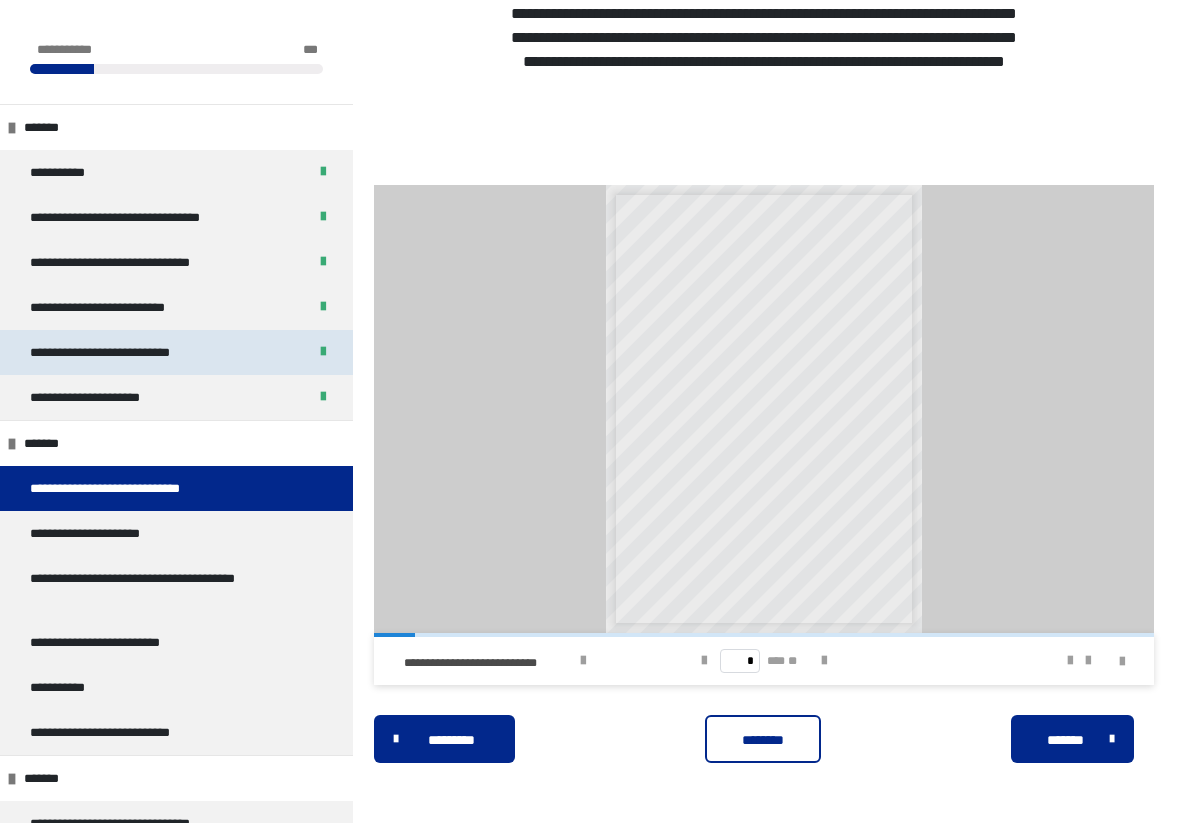 click on "**********" at bounding box center (116, 352) 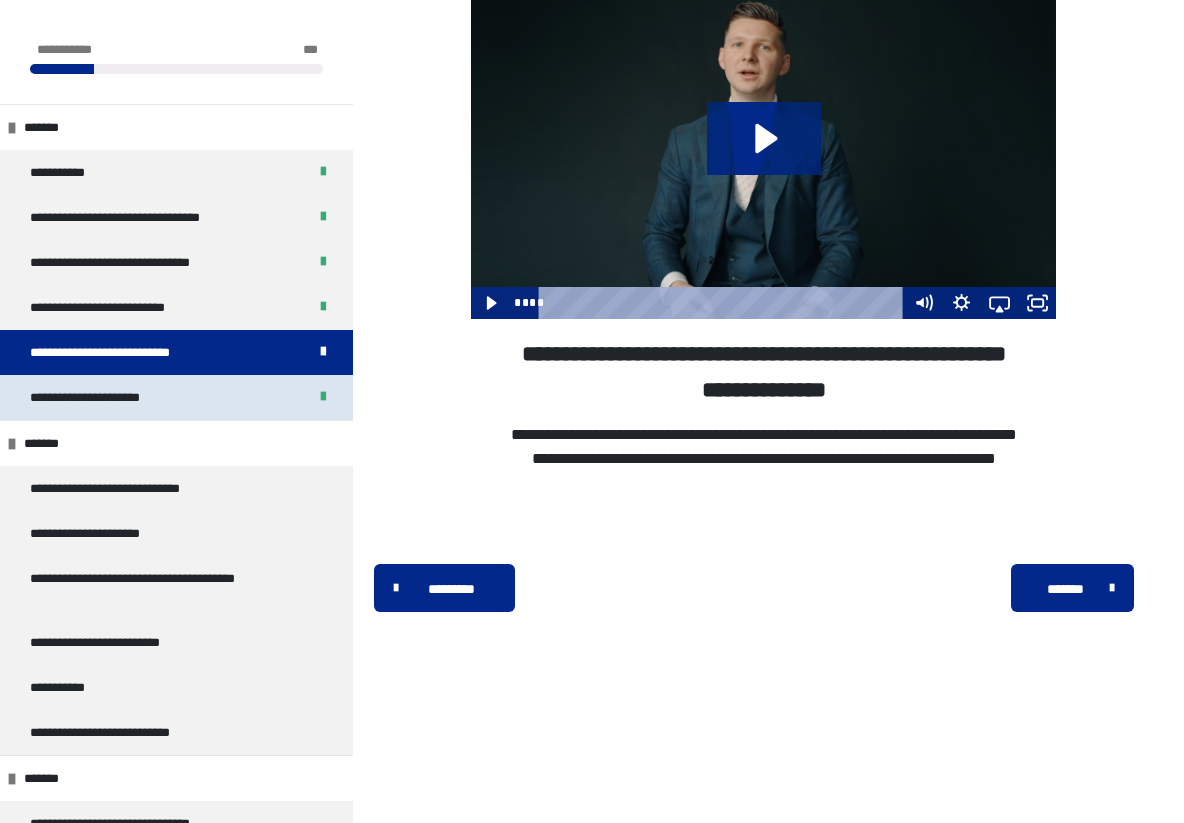 click on "**********" at bounding box center (104, 397) 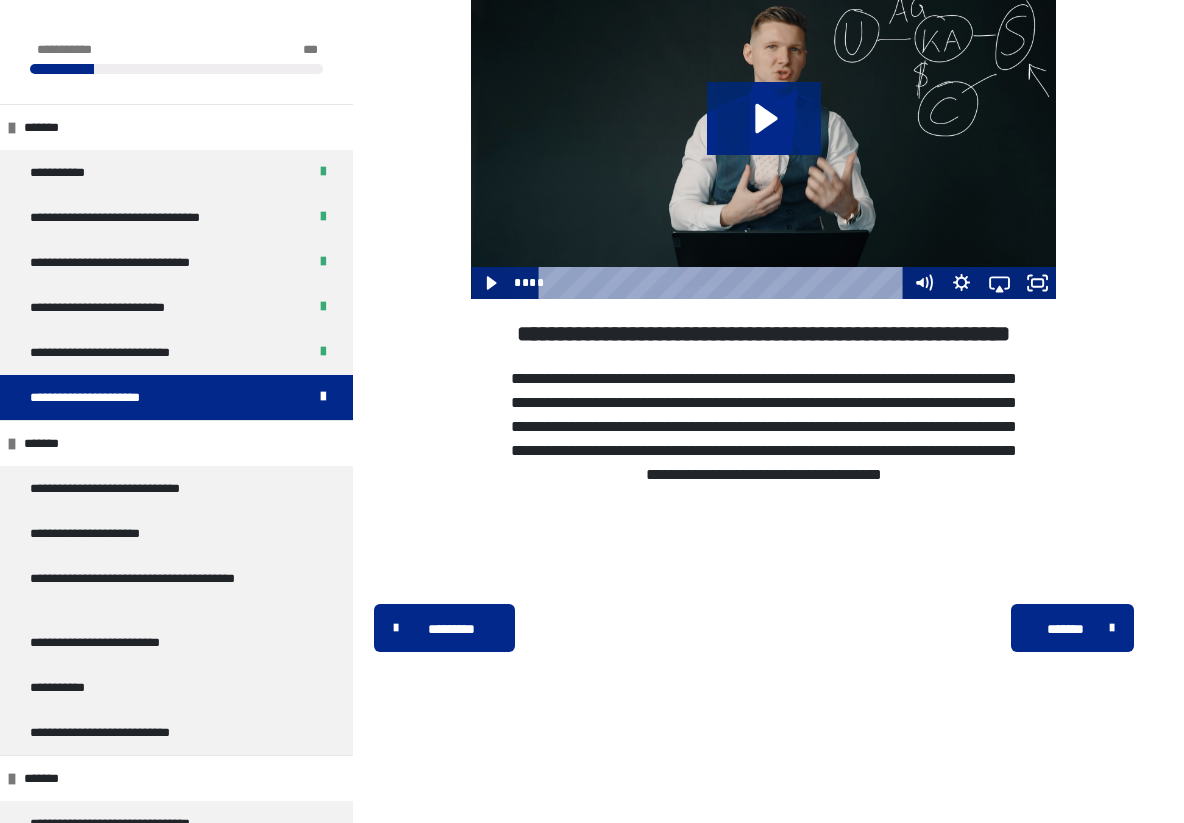 scroll, scrollTop: 310, scrollLeft: 0, axis: vertical 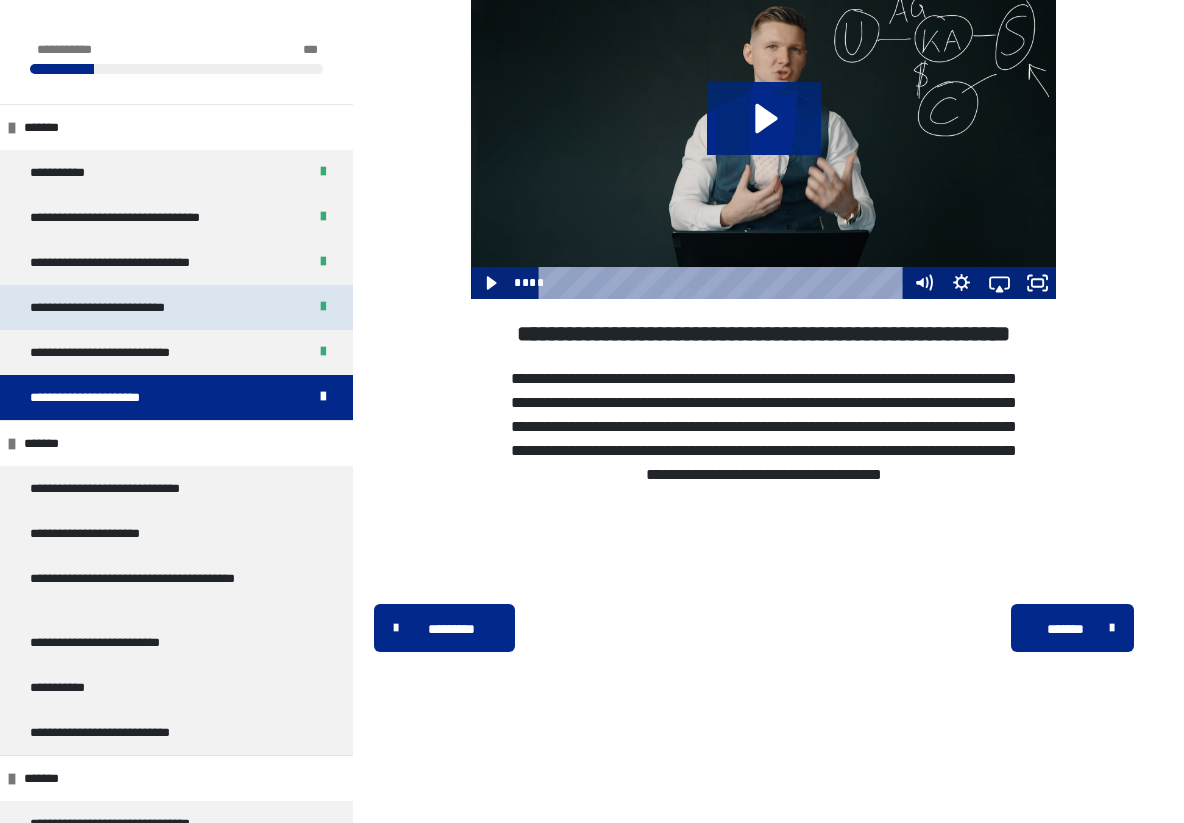 click on "**********" at bounding box center (117, 307) 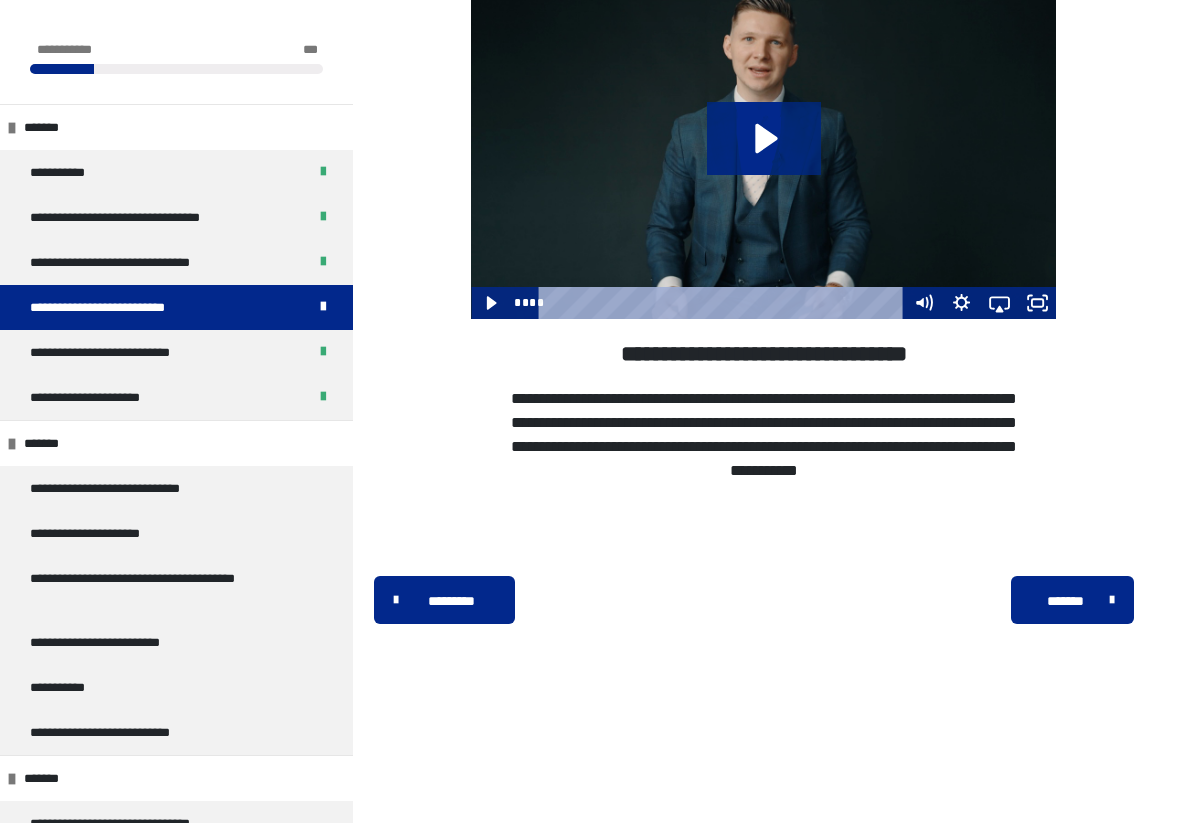 click on "**********" at bounding box center (117, 307) 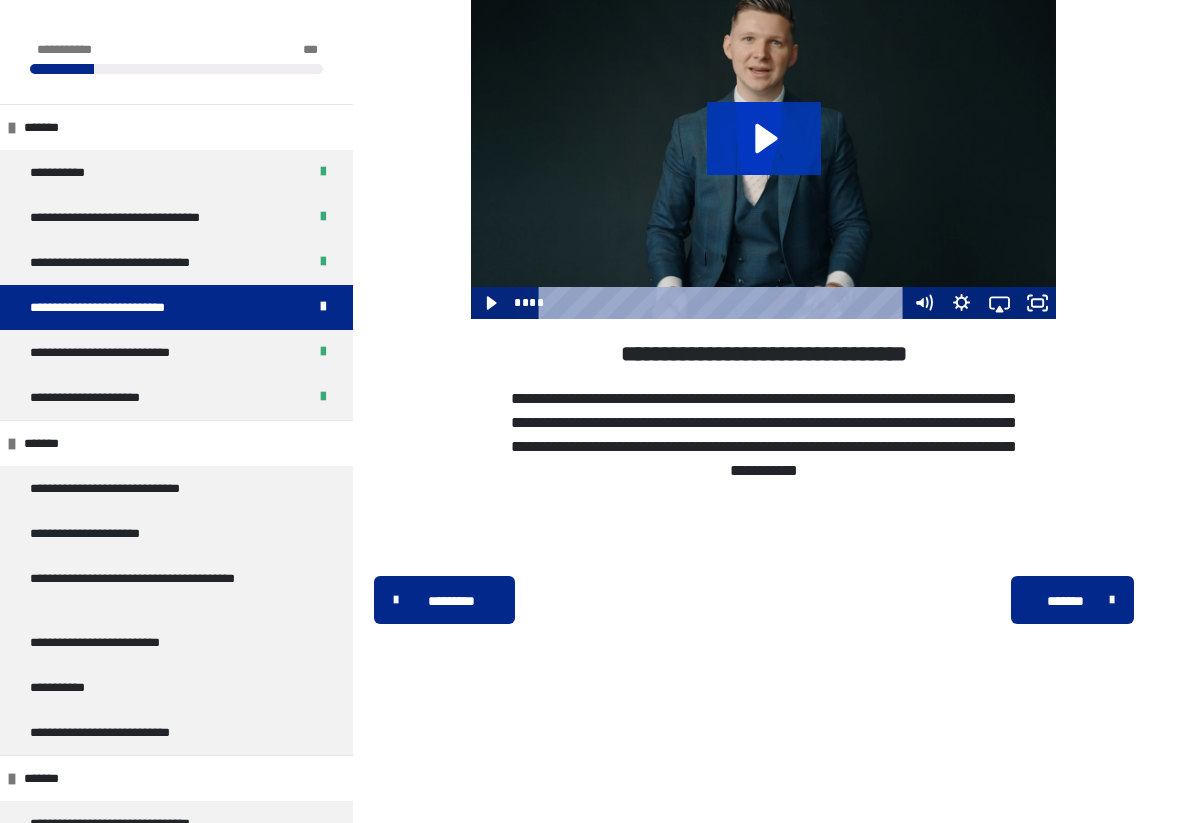 click 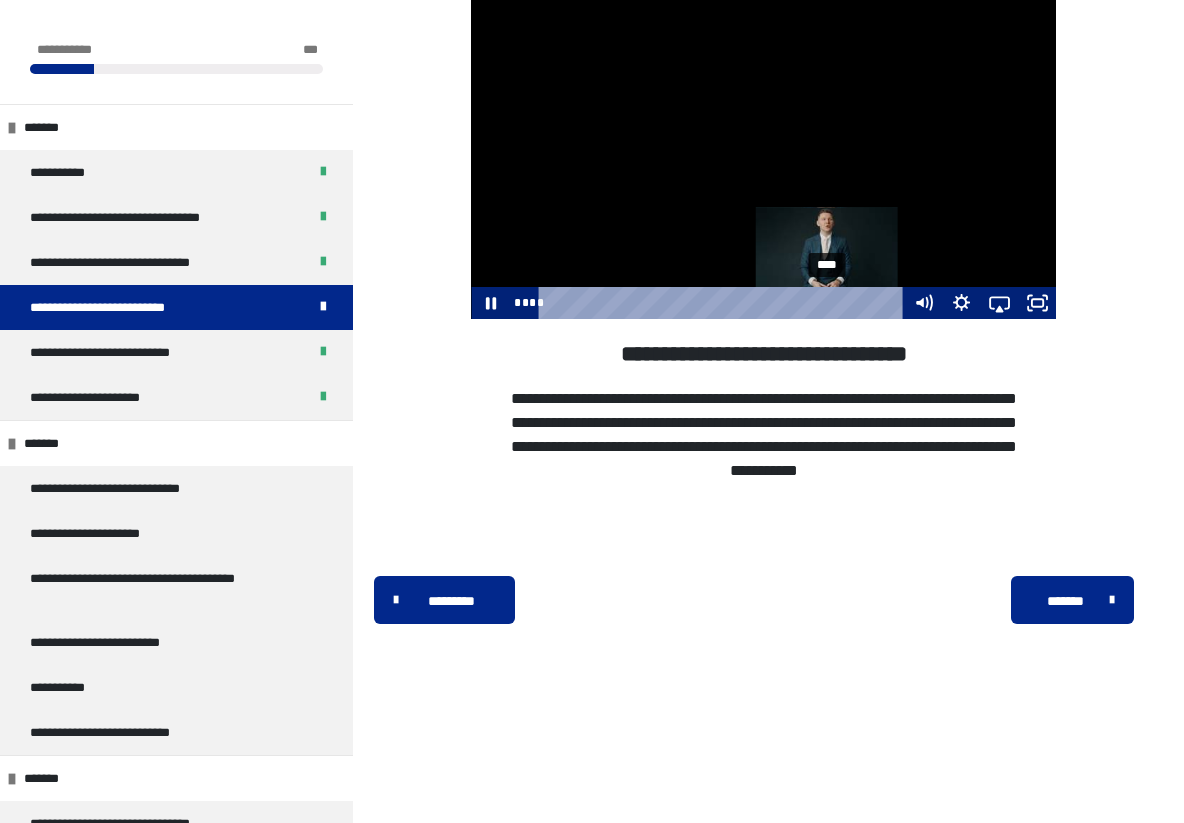 click on "****" at bounding box center [724, 303] 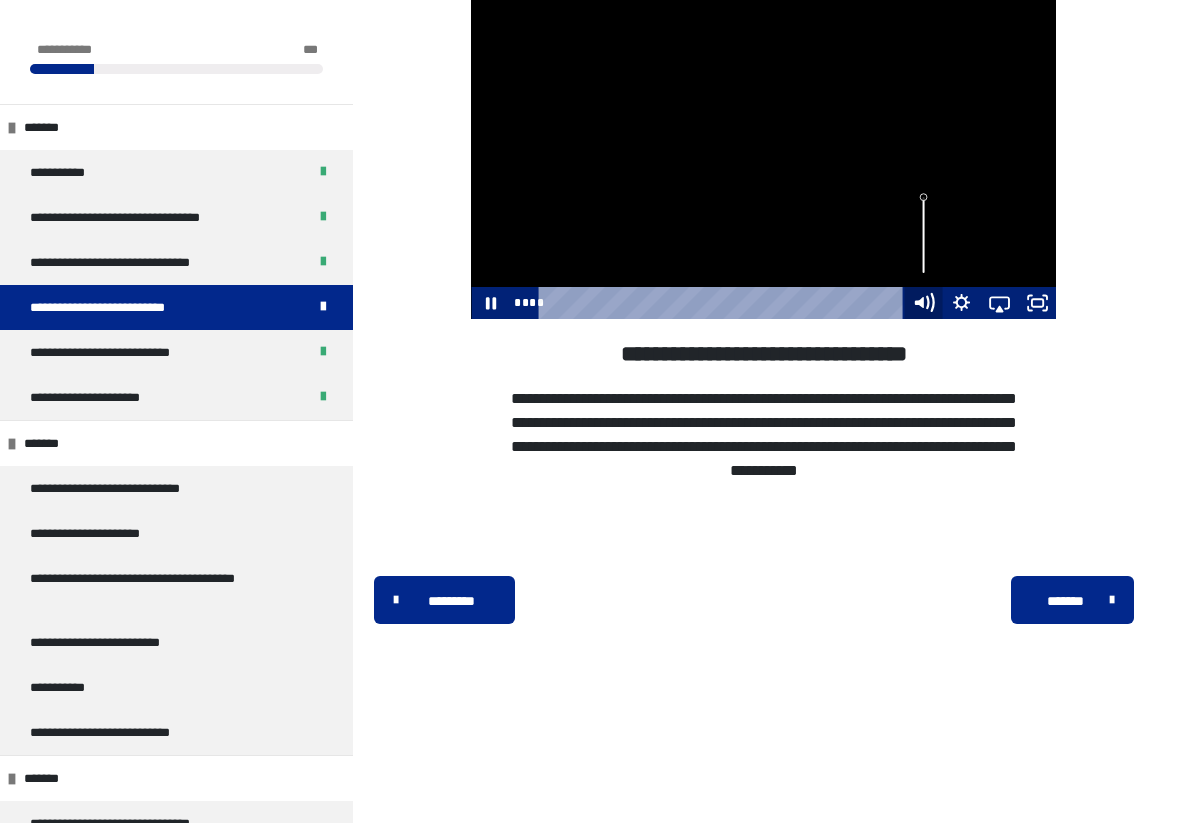 click 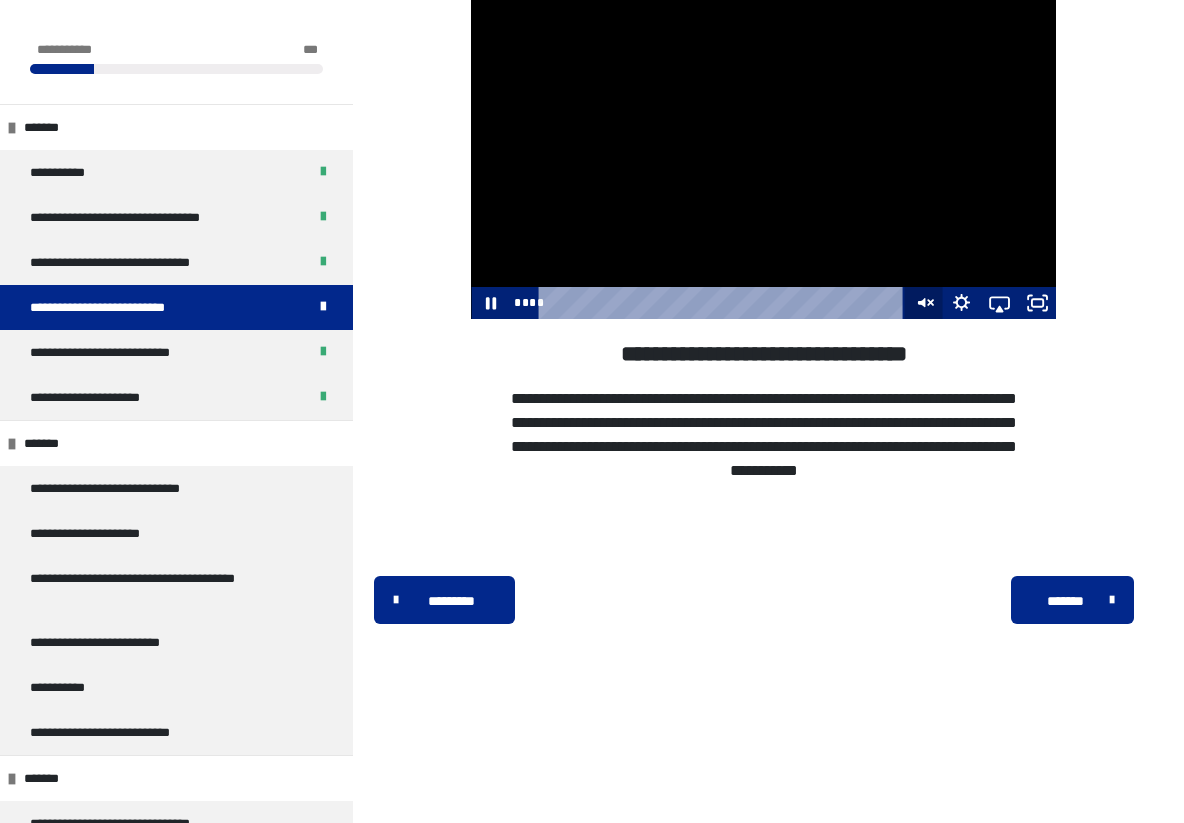 click 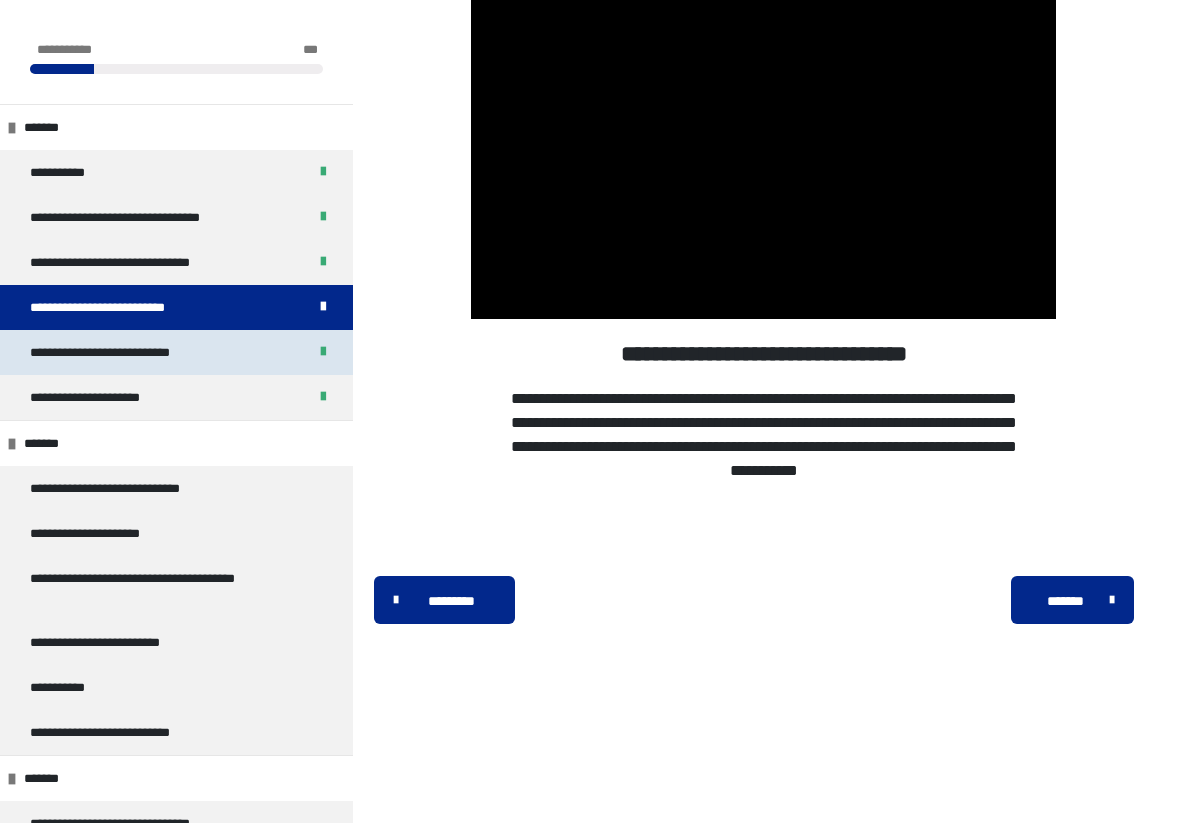 click on "**********" at bounding box center (176, 352) 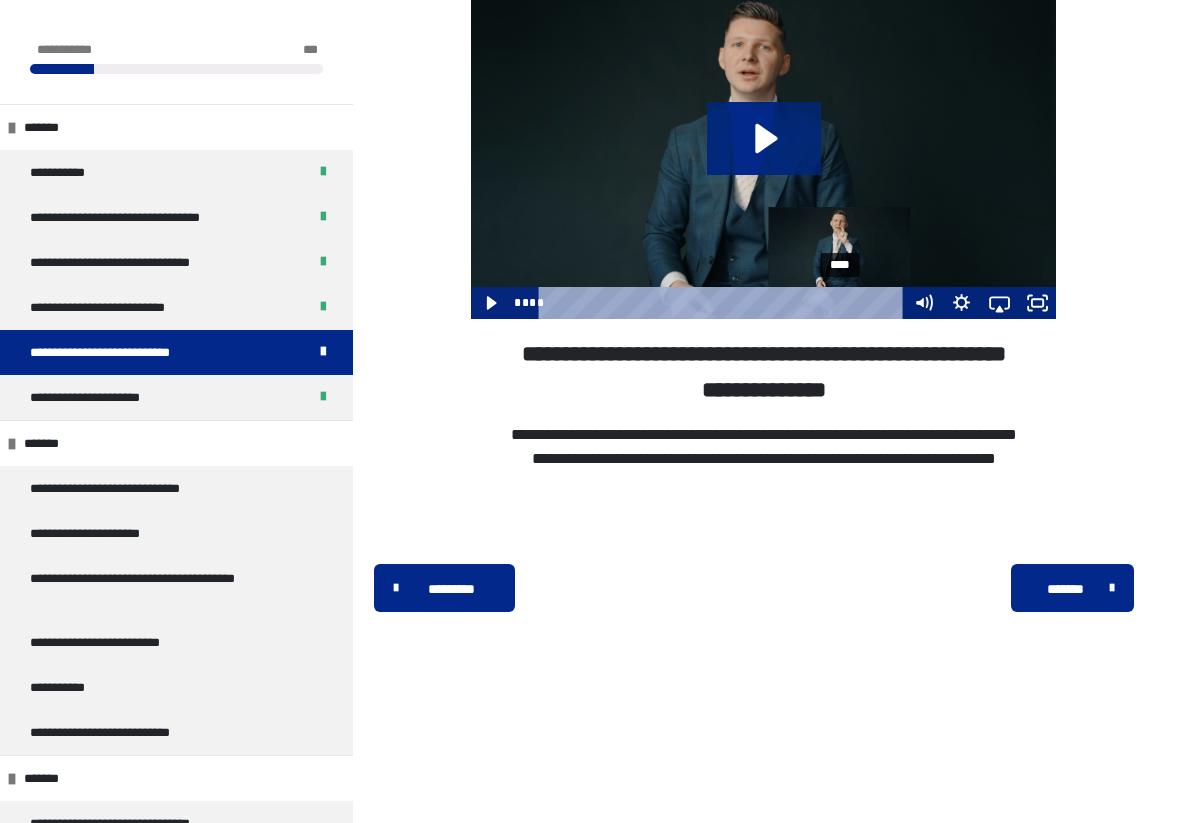 click on "****" at bounding box center [724, 303] 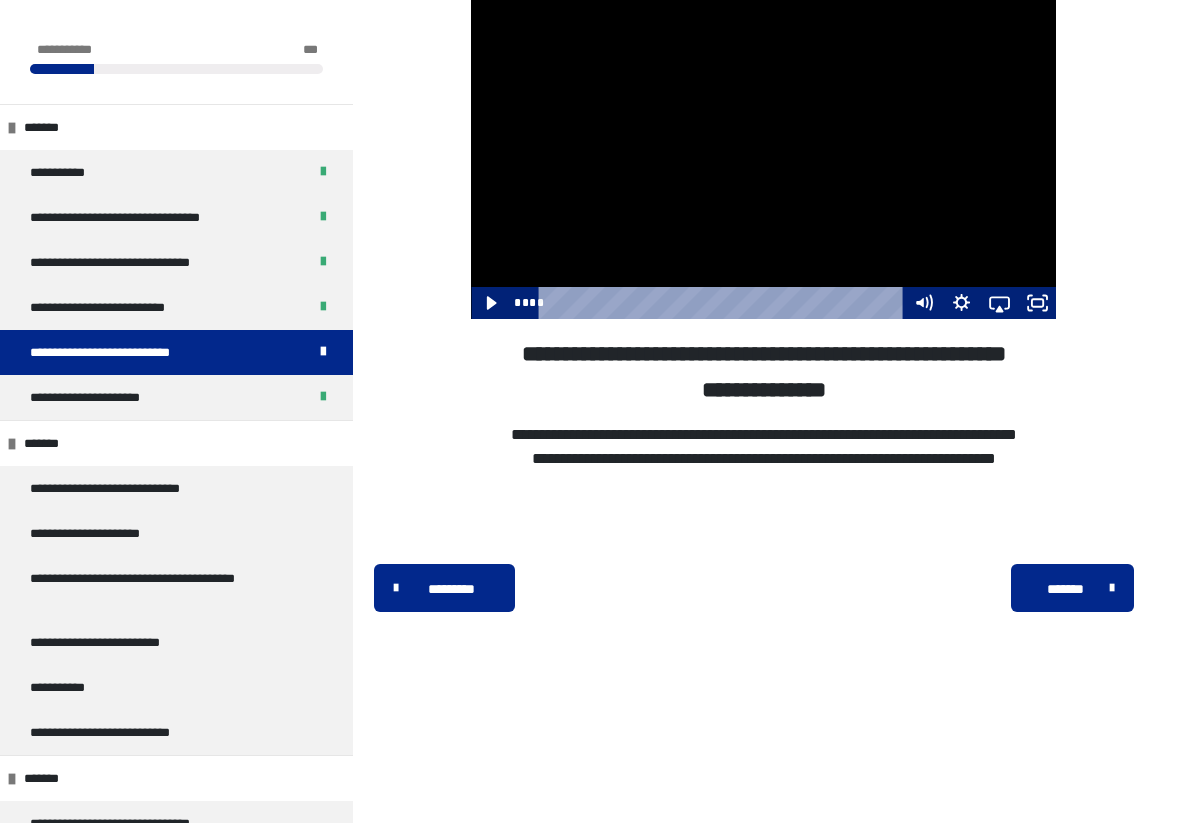 click at bounding box center (763, 154) 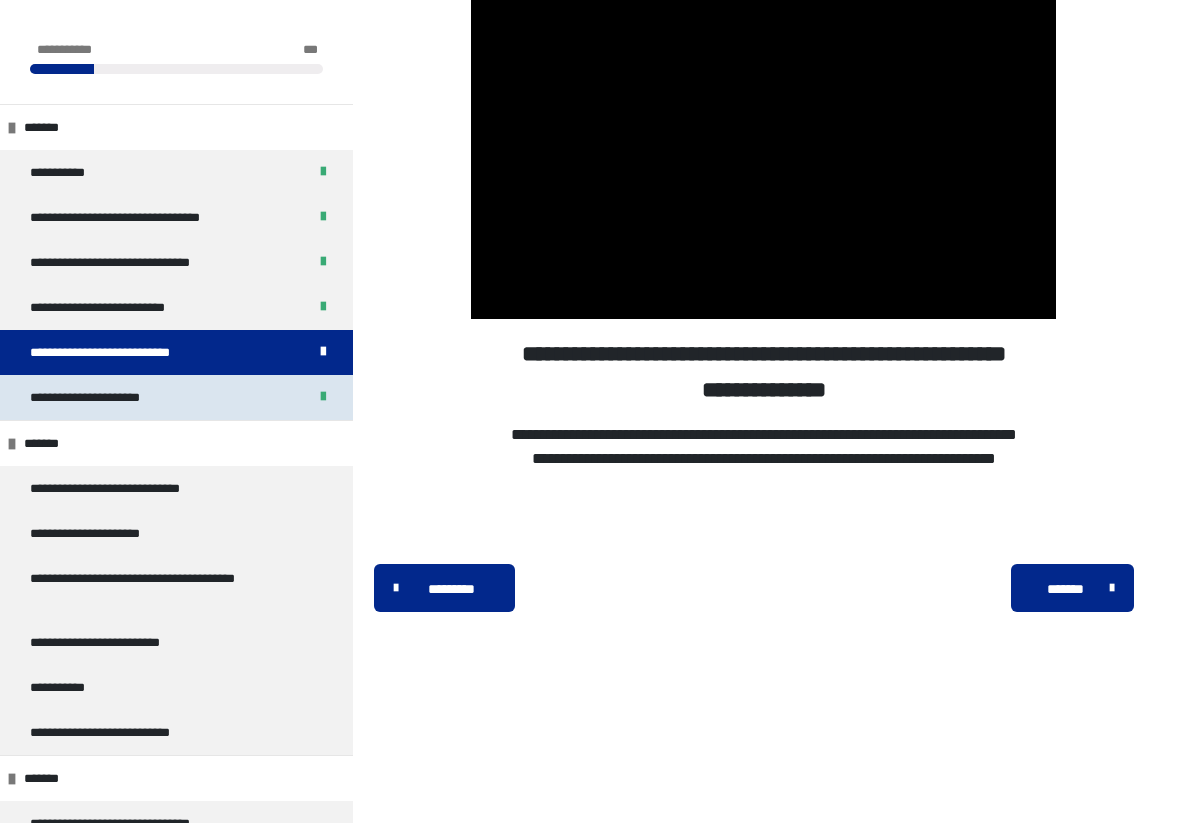 click on "**********" at bounding box center [176, 397] 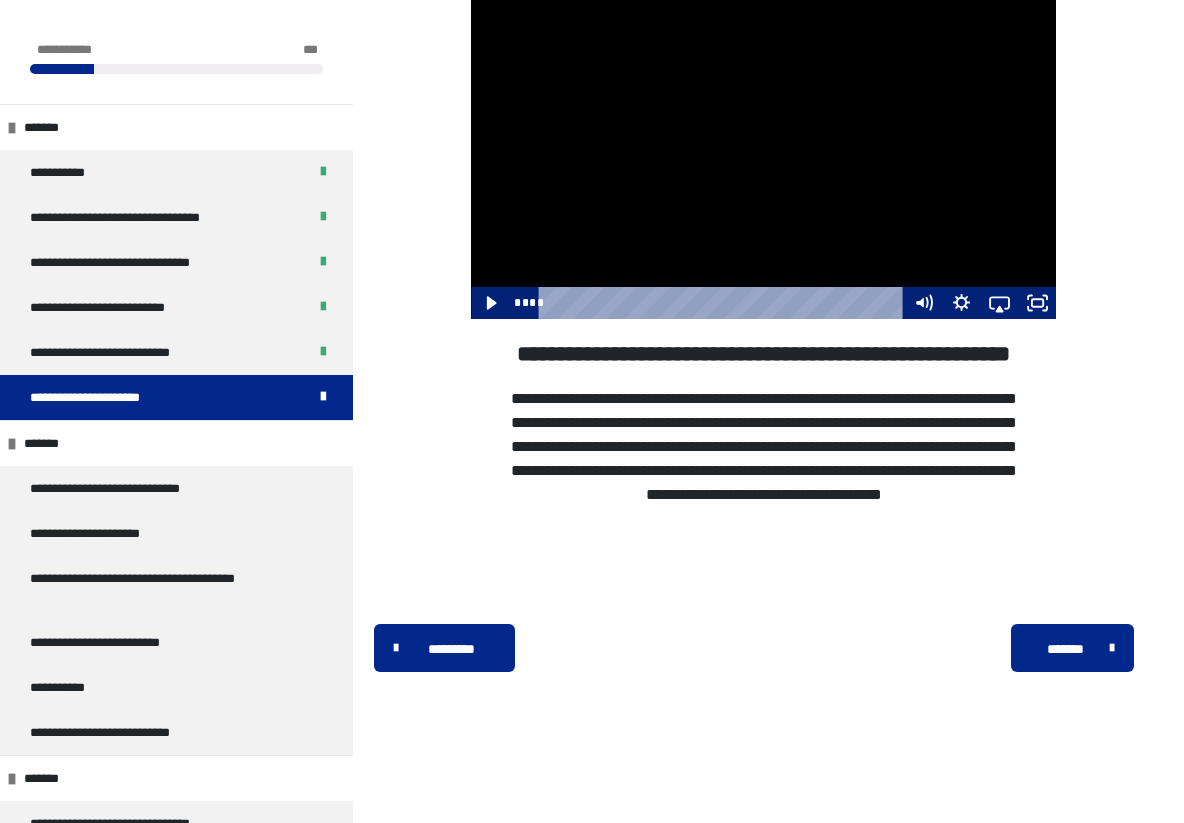 click at bounding box center [763, 154] 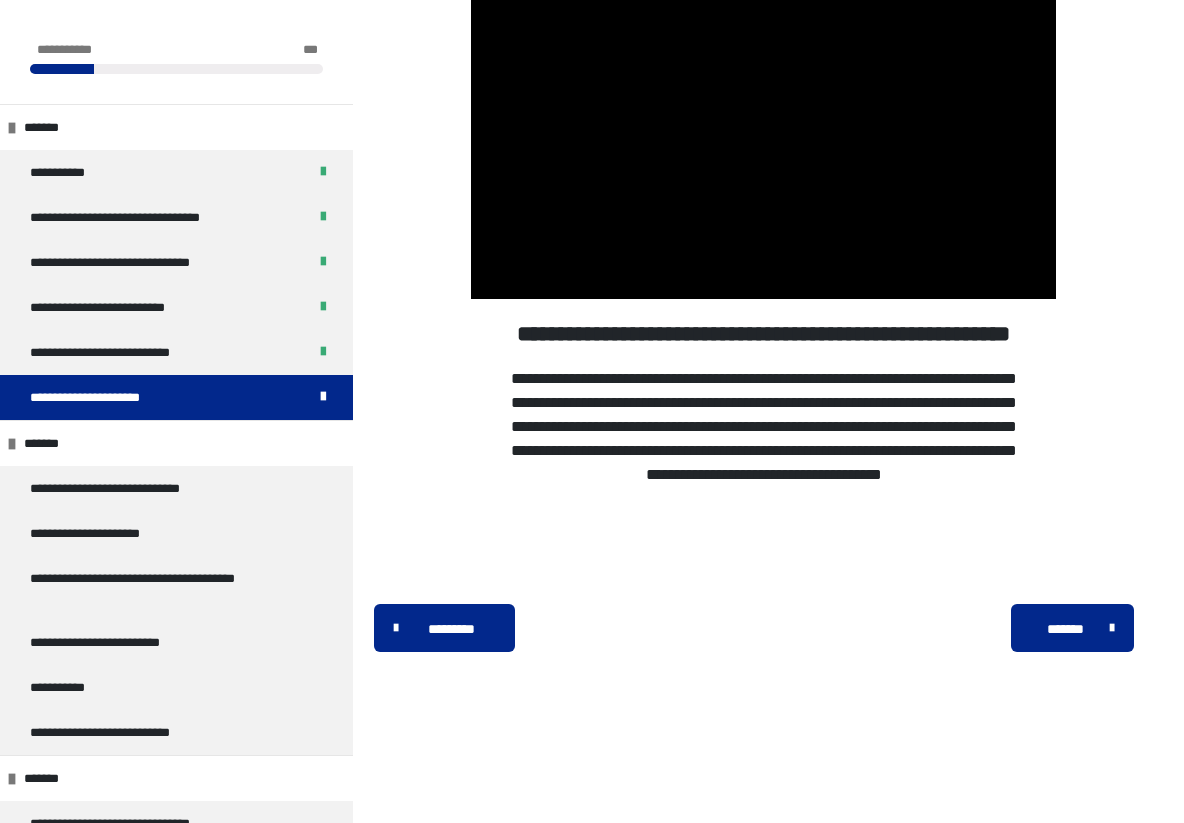 scroll, scrollTop: 310, scrollLeft: 0, axis: vertical 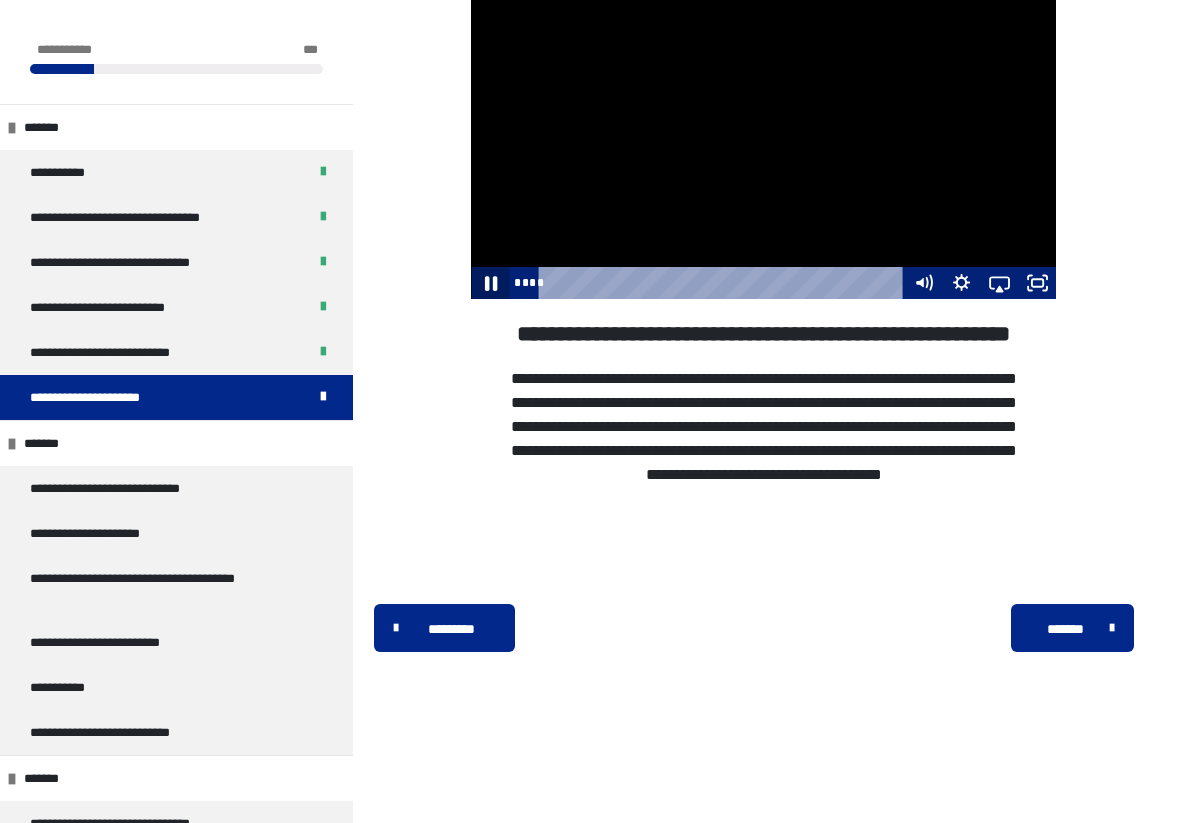 click 